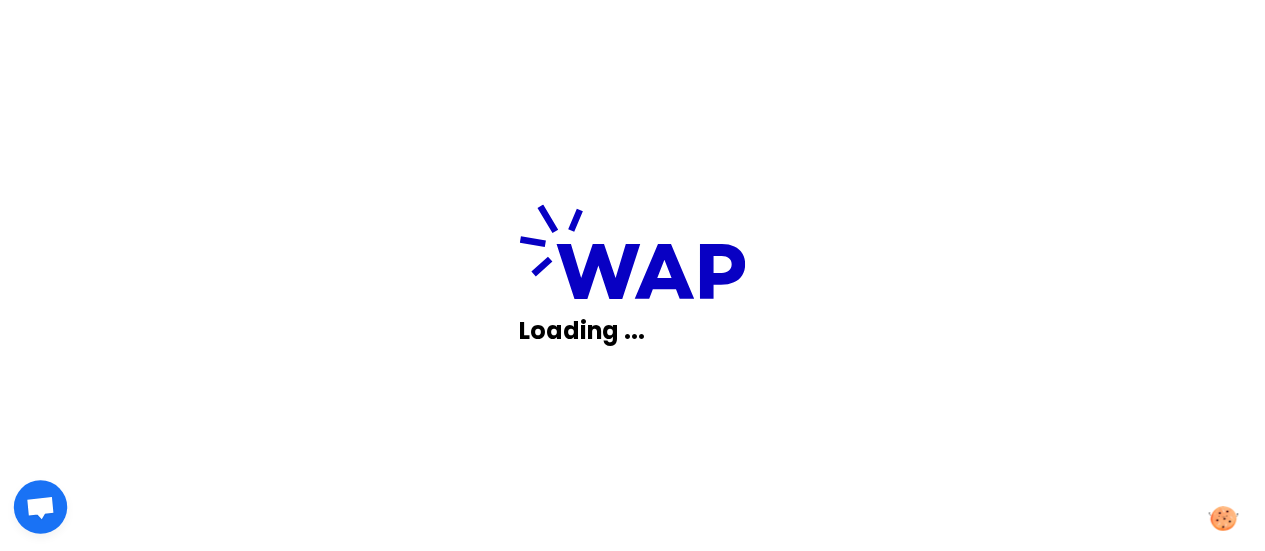 scroll, scrollTop: 0, scrollLeft: 0, axis: both 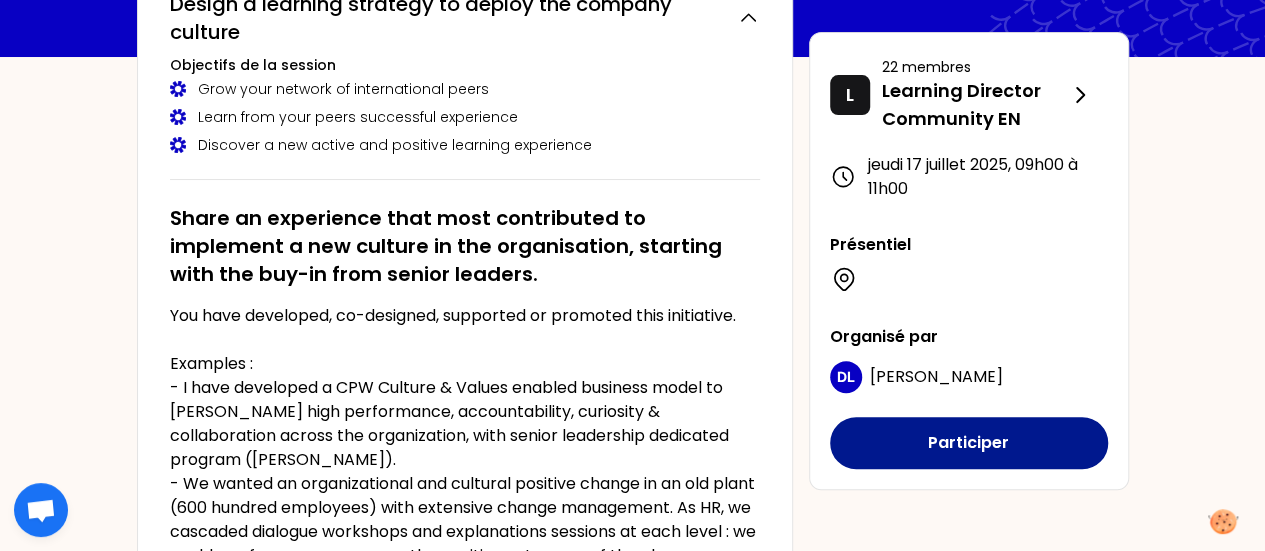 click on "Participer" at bounding box center (969, 443) 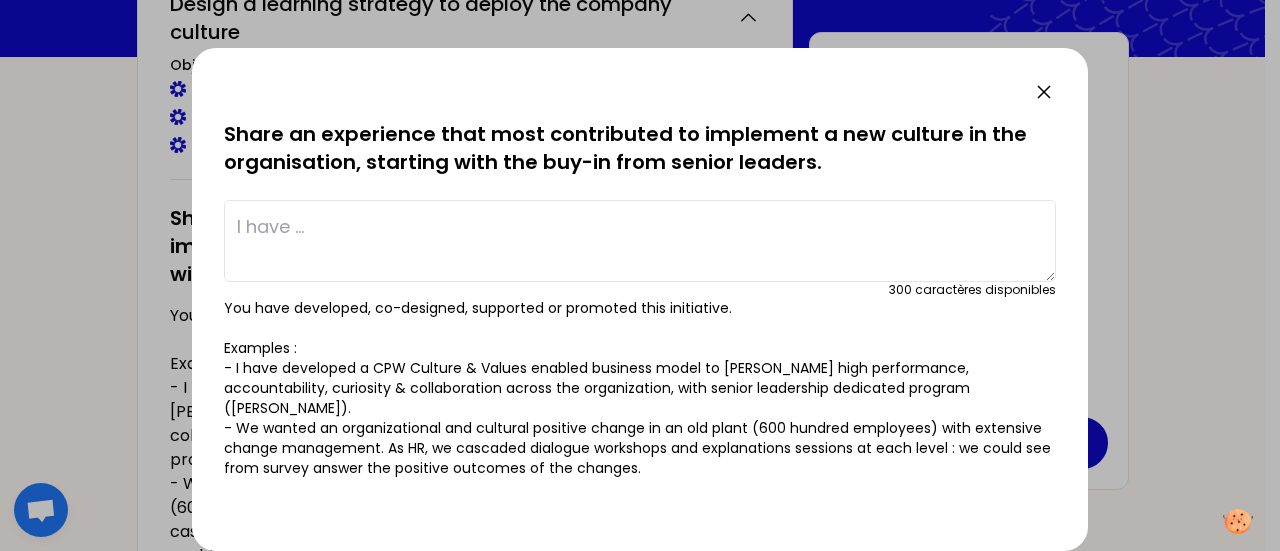 scroll, scrollTop: 279, scrollLeft: 0, axis: vertical 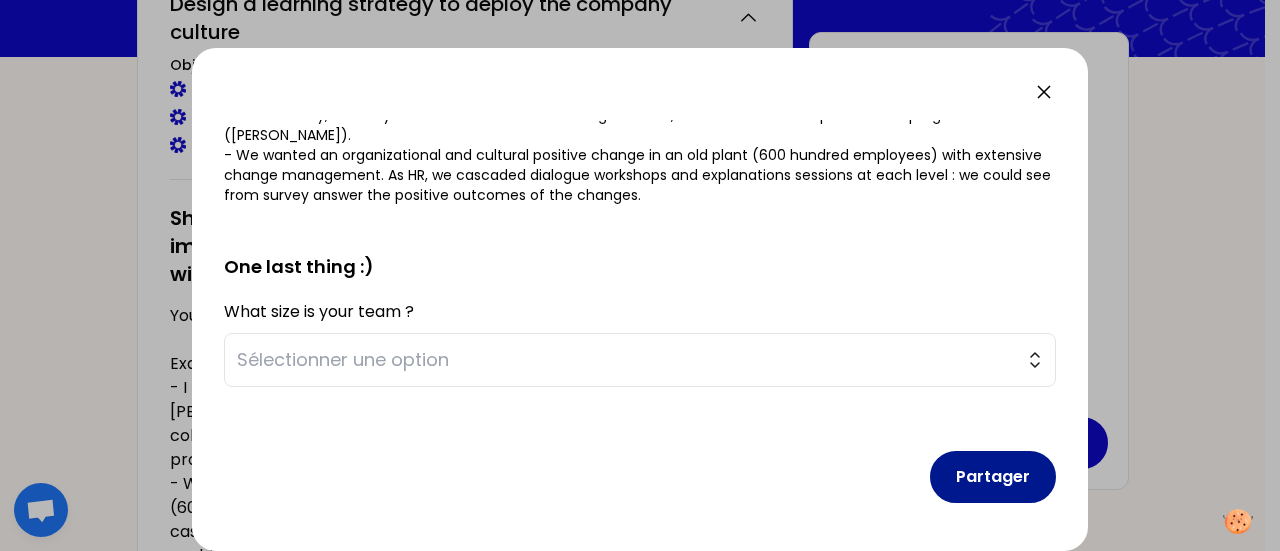click on "Partager" at bounding box center (993, 477) 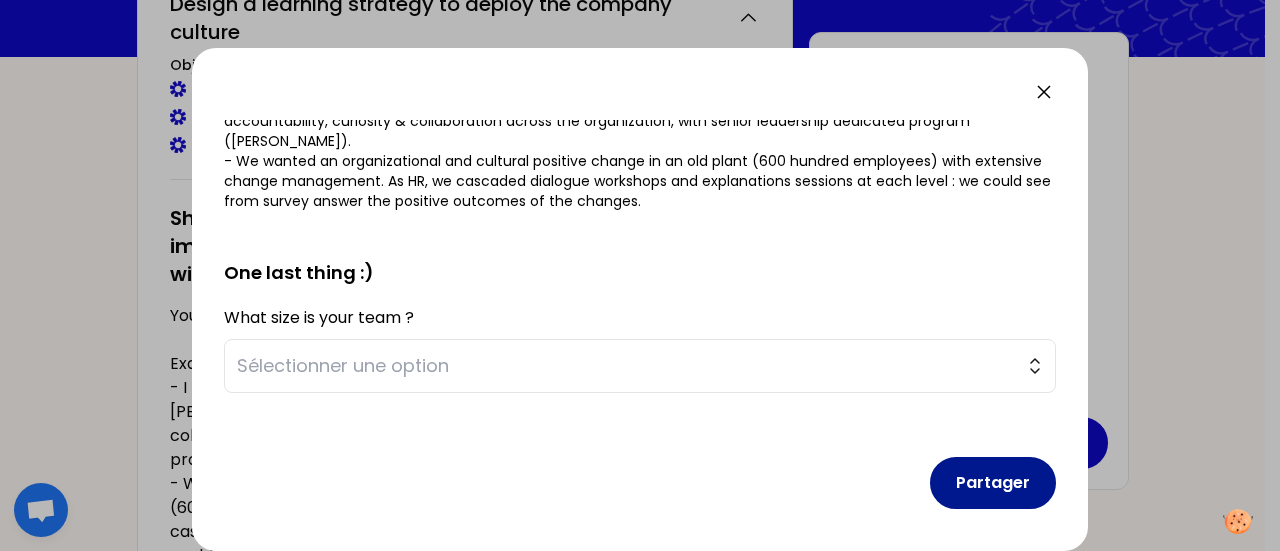 scroll, scrollTop: 291, scrollLeft: 0, axis: vertical 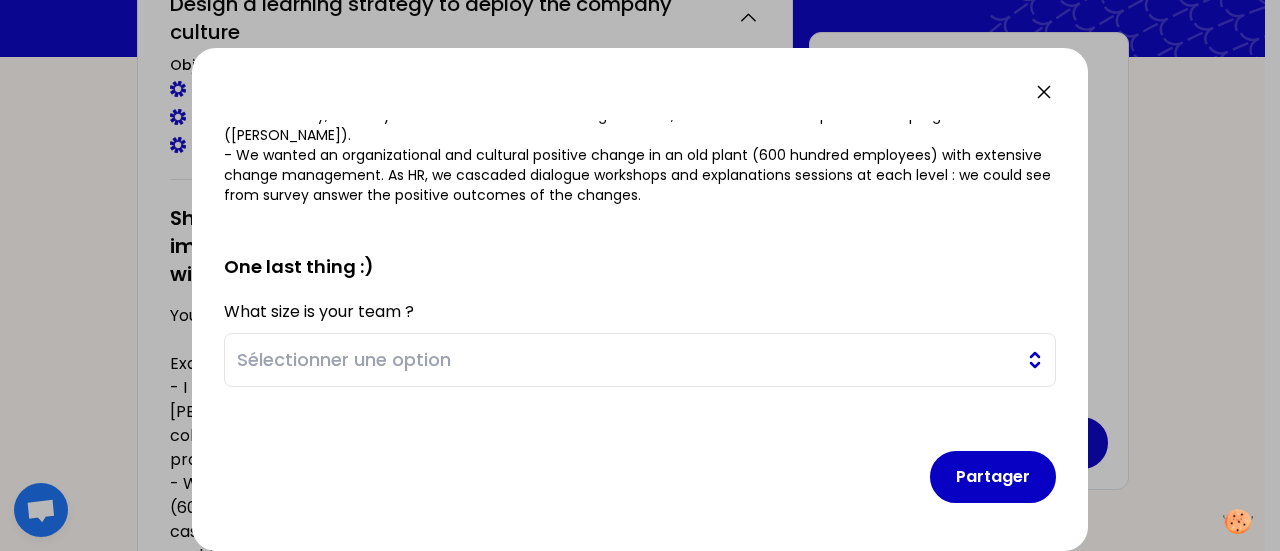 click on "Sélectionner une option" at bounding box center [626, 360] 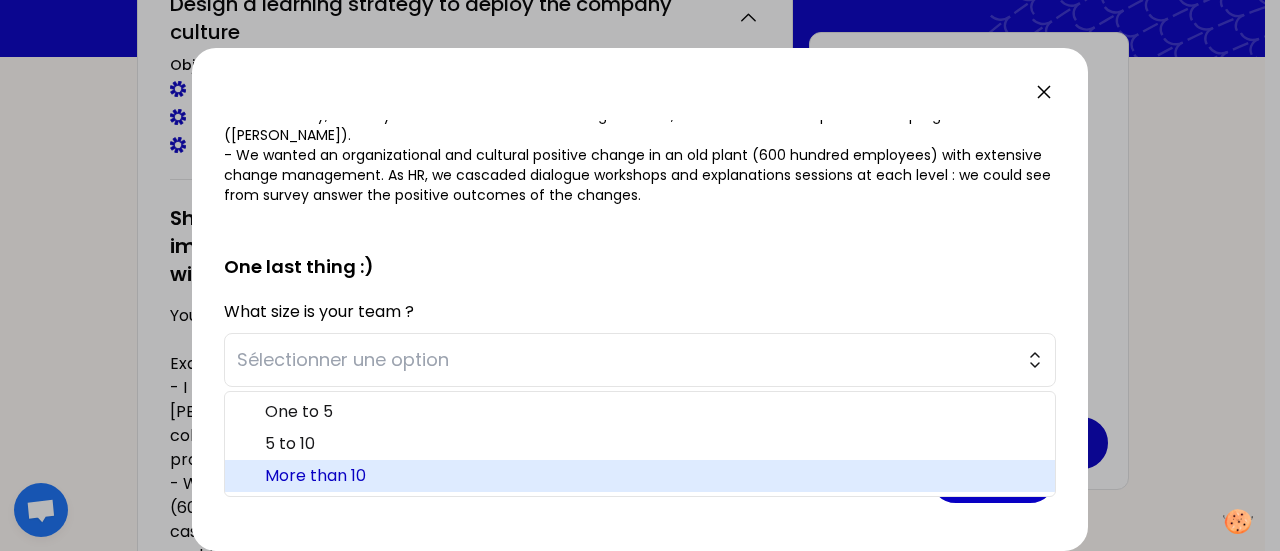 click on "More than 10" at bounding box center [652, 476] 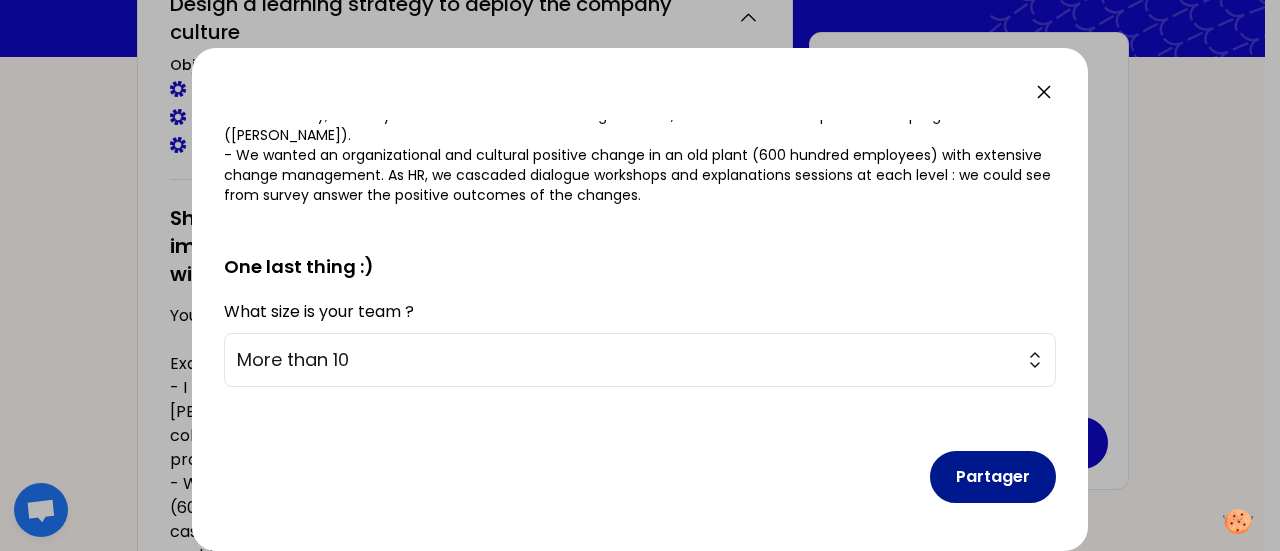 click on "Partager" at bounding box center (993, 477) 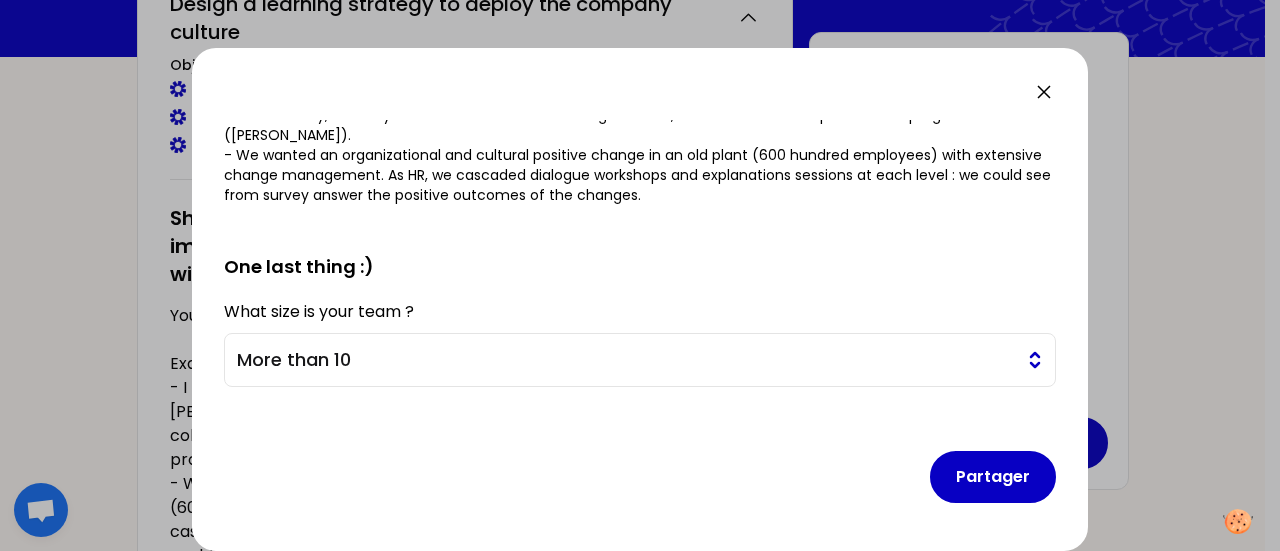 scroll, scrollTop: 0, scrollLeft: 0, axis: both 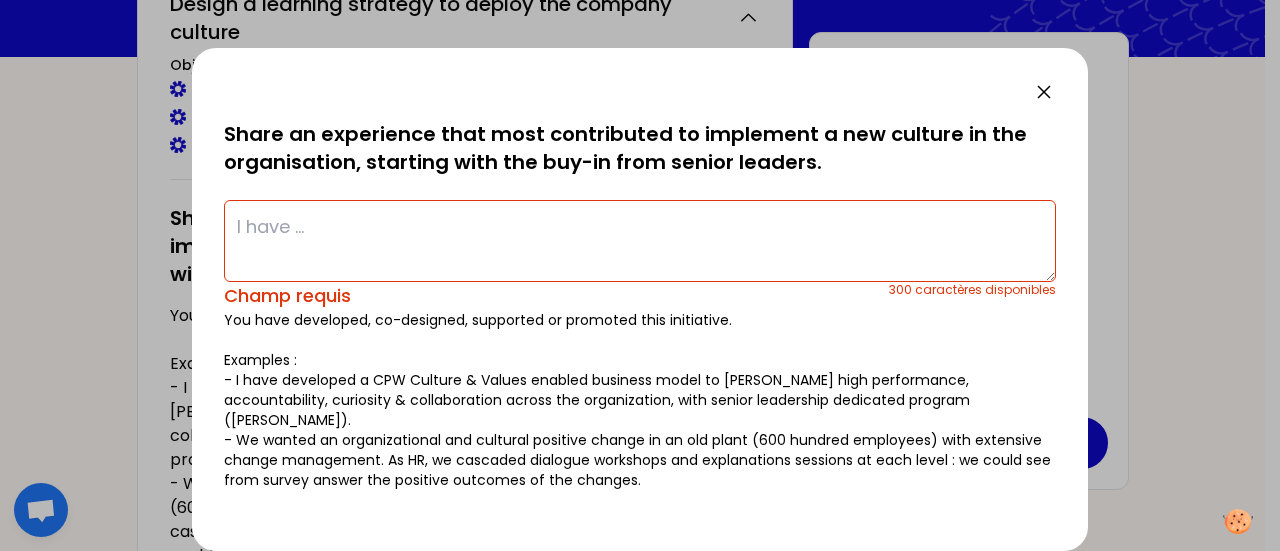 click at bounding box center (640, 241) 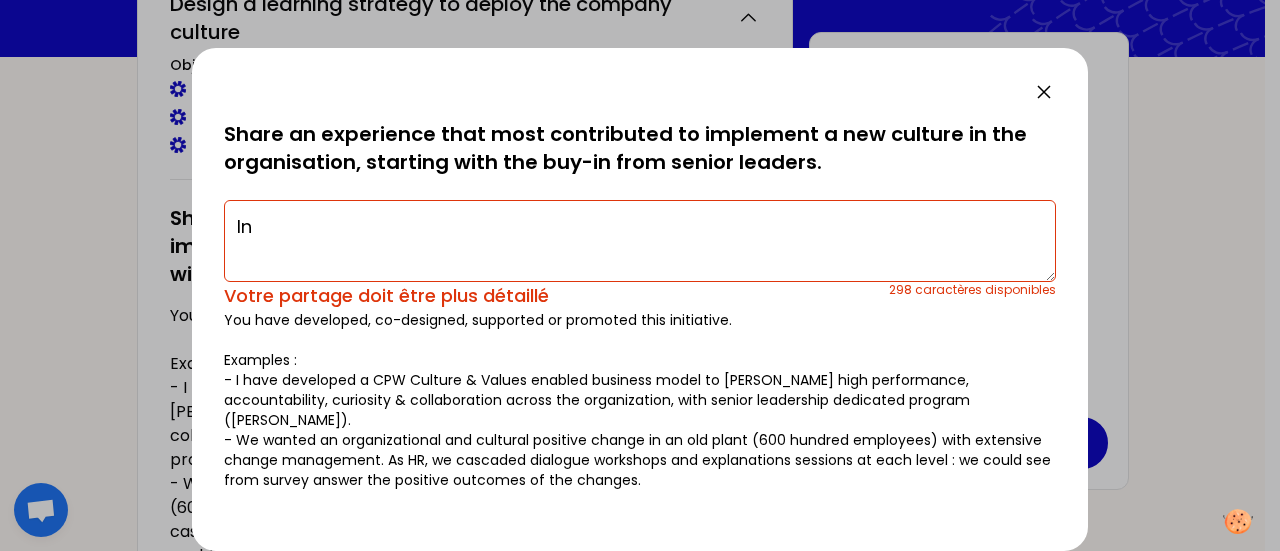 type on "I" 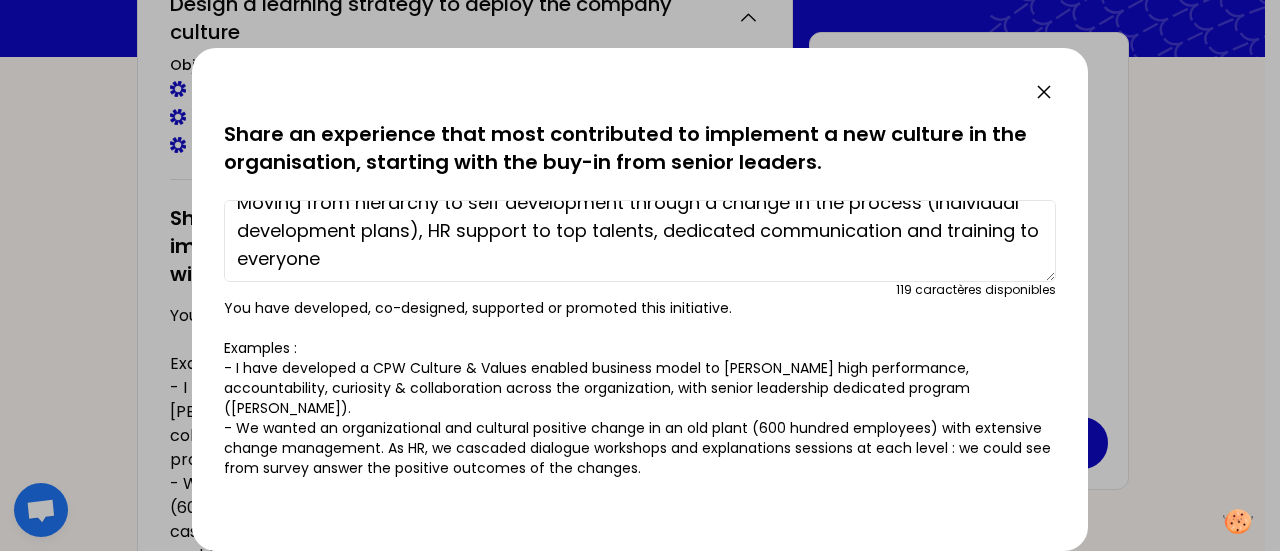 scroll, scrollTop: 28, scrollLeft: 0, axis: vertical 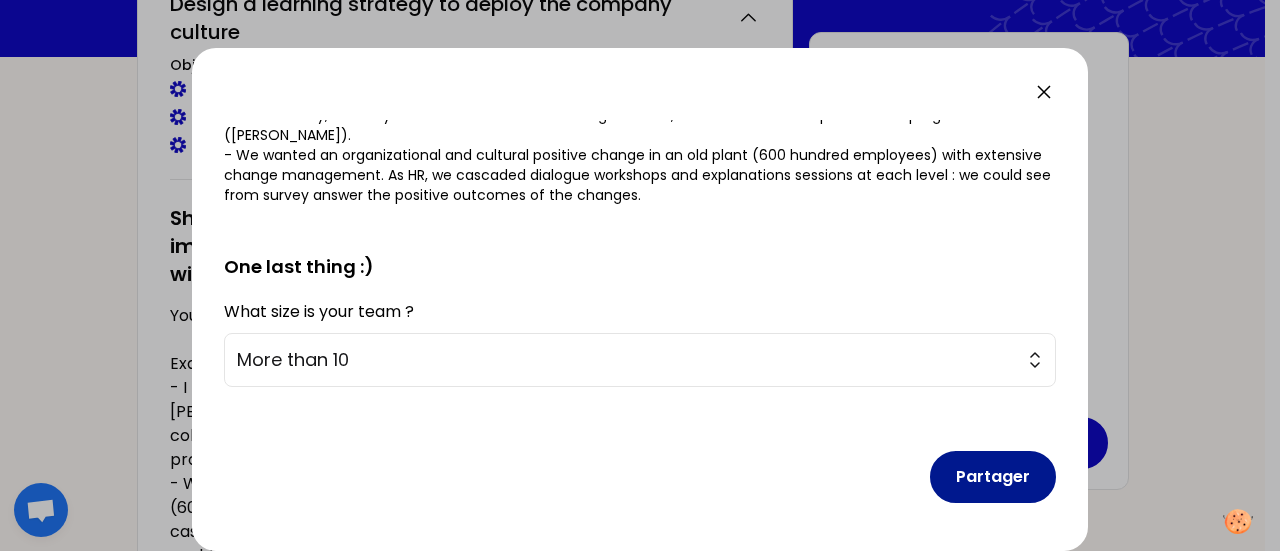type on "Moving from hierarchy to self development through a change in the process (individual development plans), HR support to top talents, dedicated communication and training to everyone" 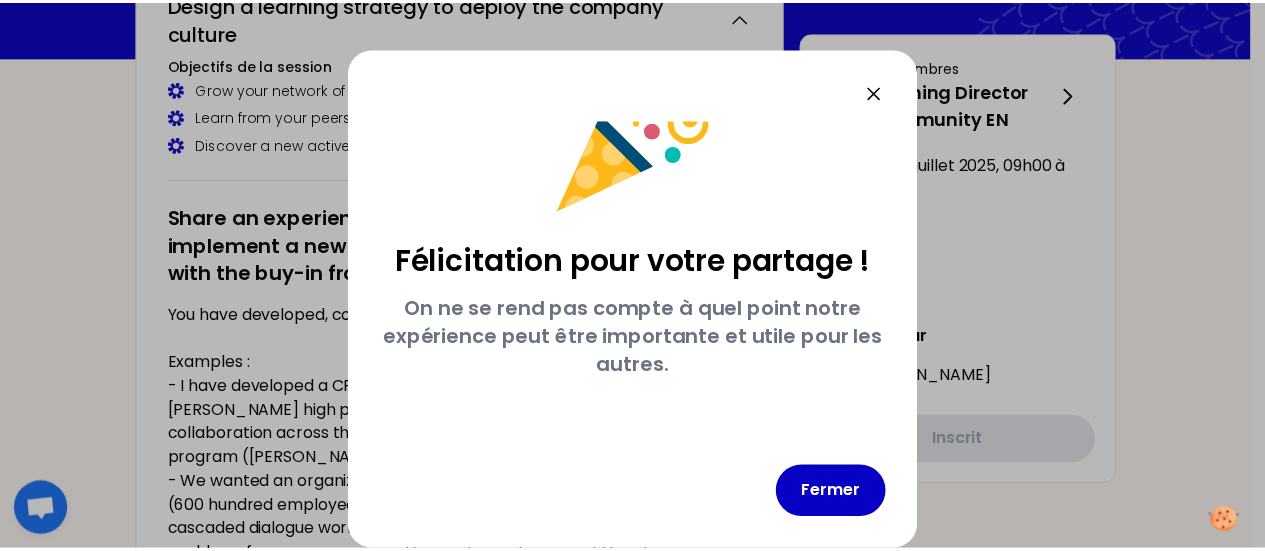 scroll, scrollTop: 68, scrollLeft: 0, axis: vertical 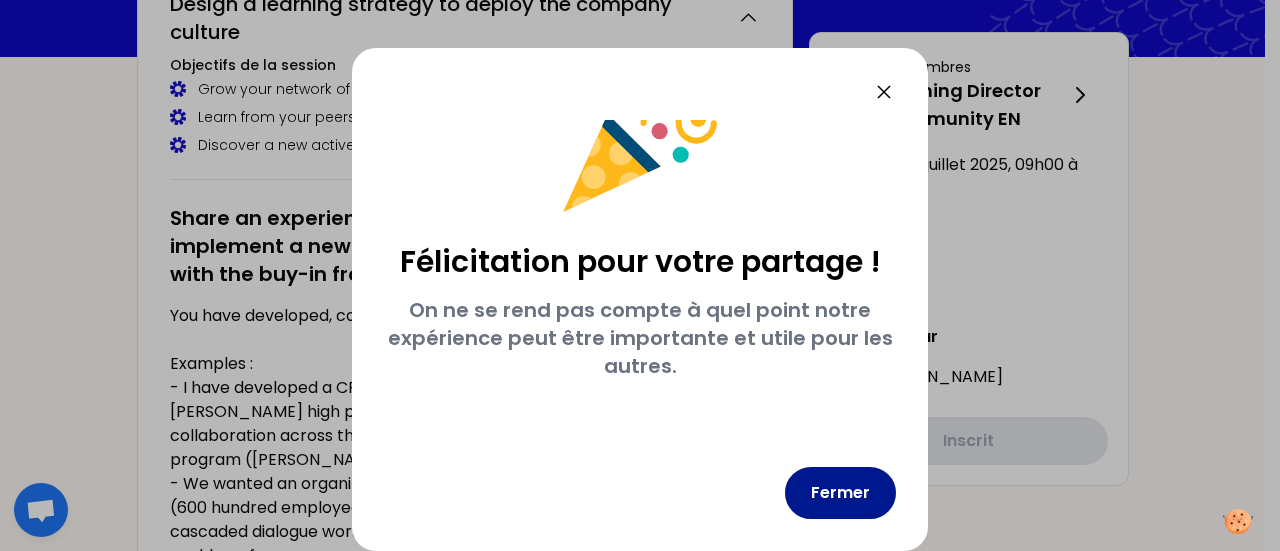 click on "Fermer" at bounding box center [840, 493] 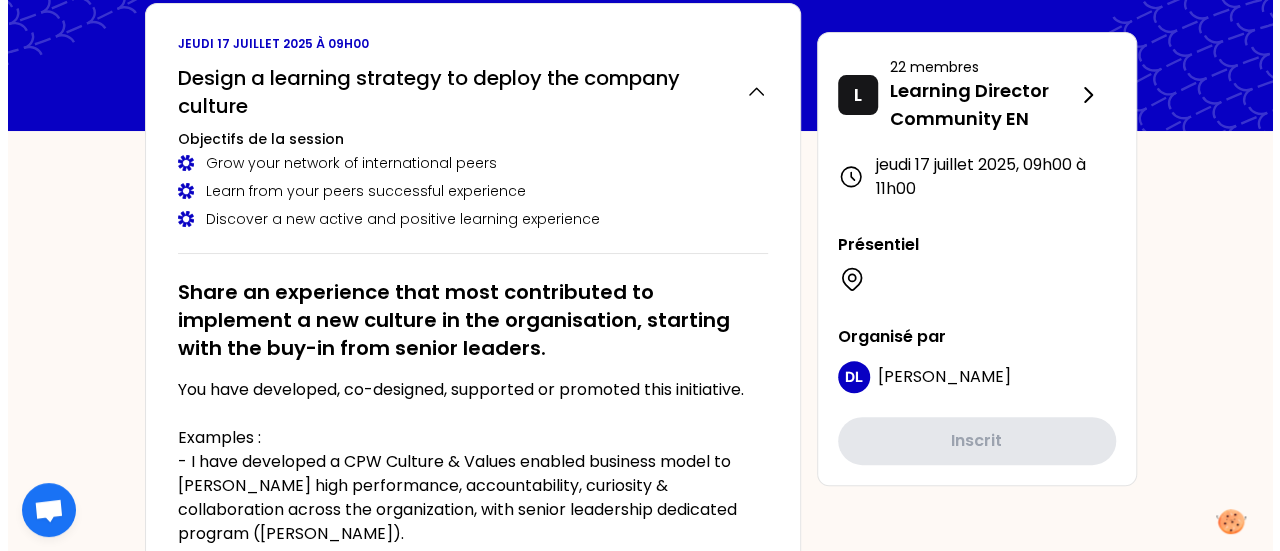scroll, scrollTop: 0, scrollLeft: 0, axis: both 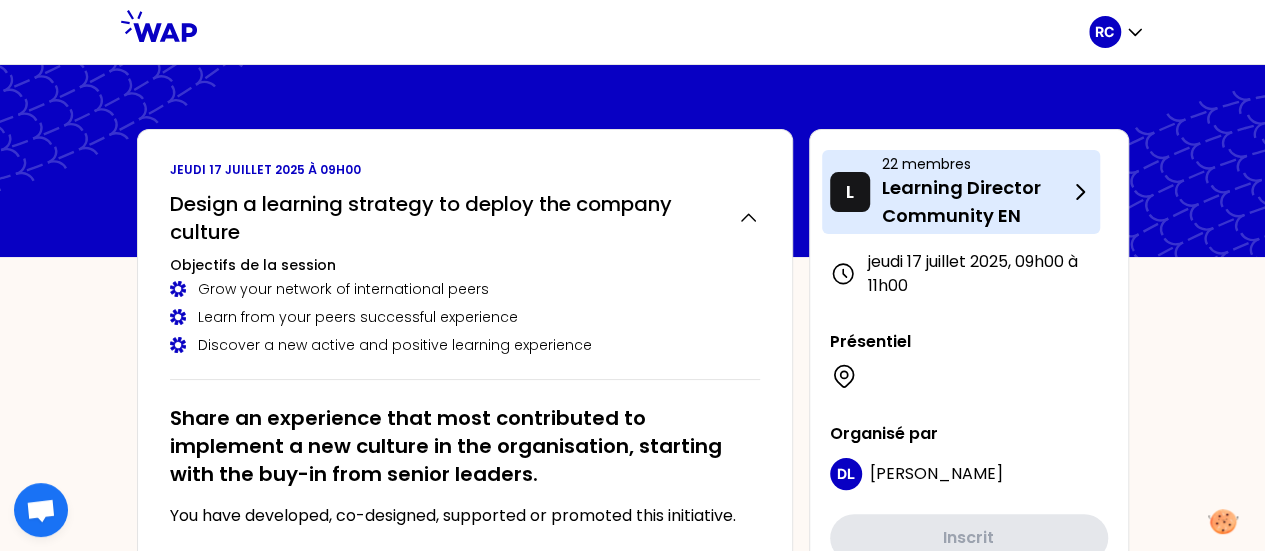 click on "Learning Director Community EN" at bounding box center (975, 202) 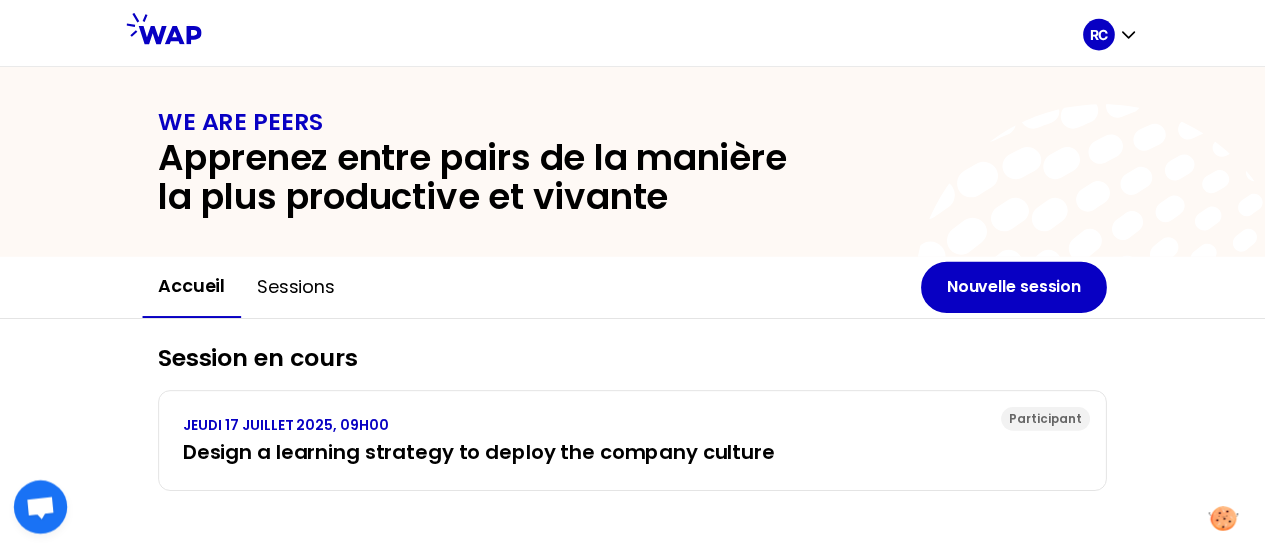 scroll, scrollTop: 5, scrollLeft: 0, axis: vertical 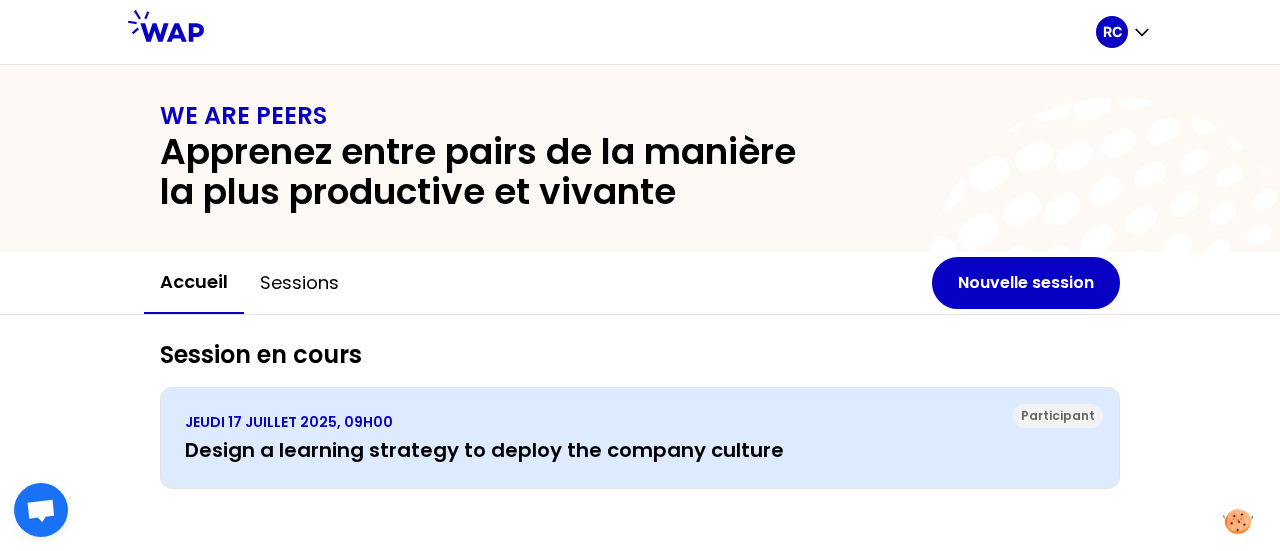 click on "Design a learning strategy to deploy the company culture" at bounding box center (640, 450) 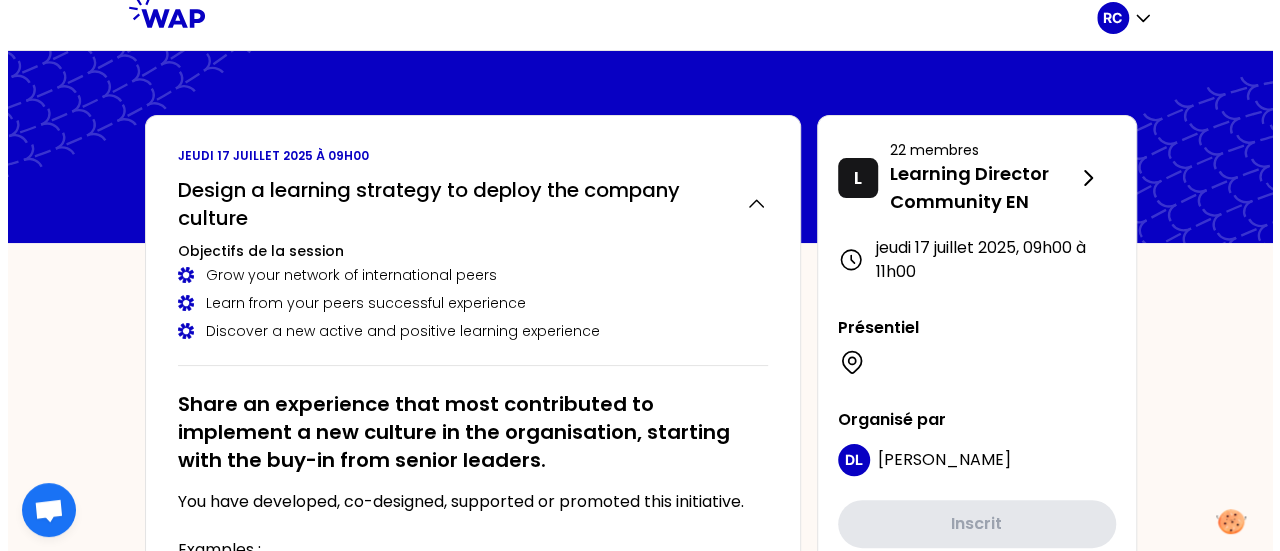 scroll, scrollTop: 0, scrollLeft: 0, axis: both 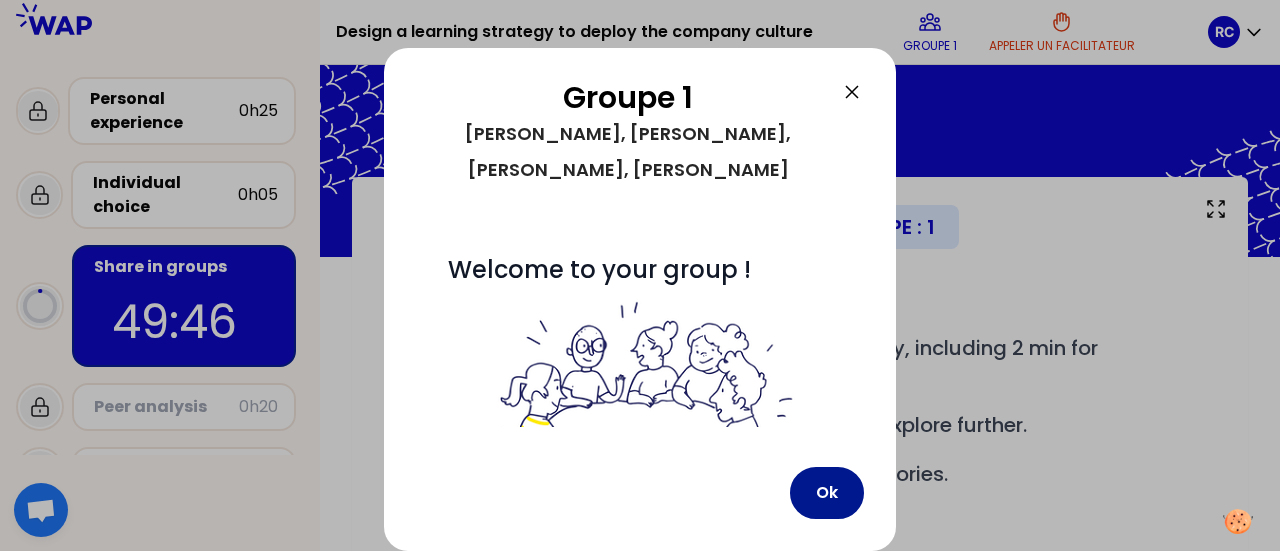 click on "Ok" at bounding box center (827, 493) 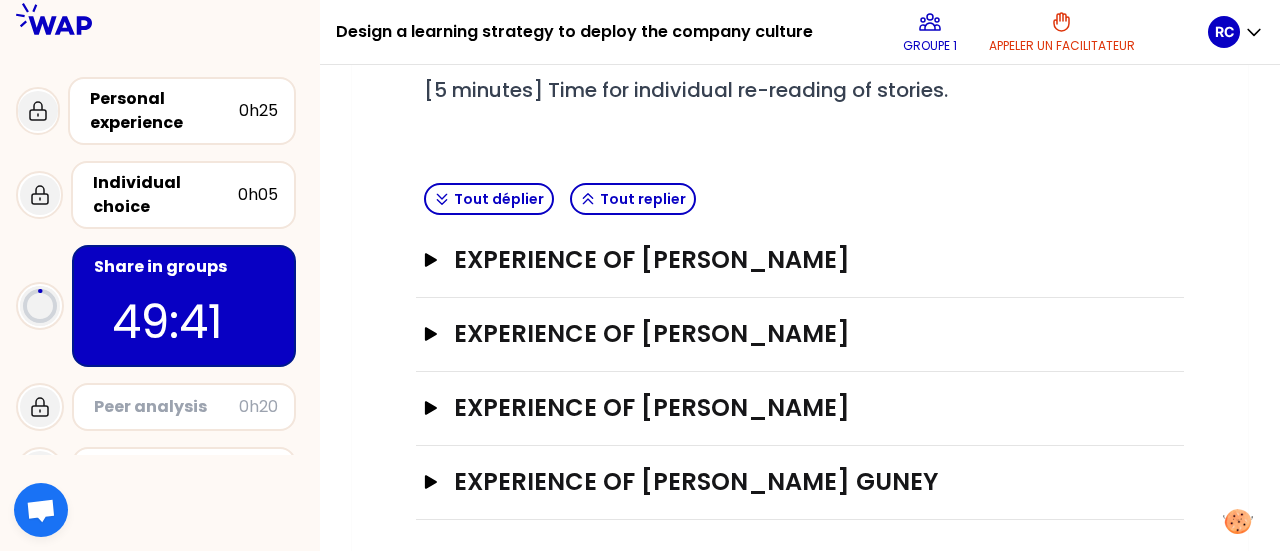 scroll, scrollTop: 386, scrollLeft: 0, axis: vertical 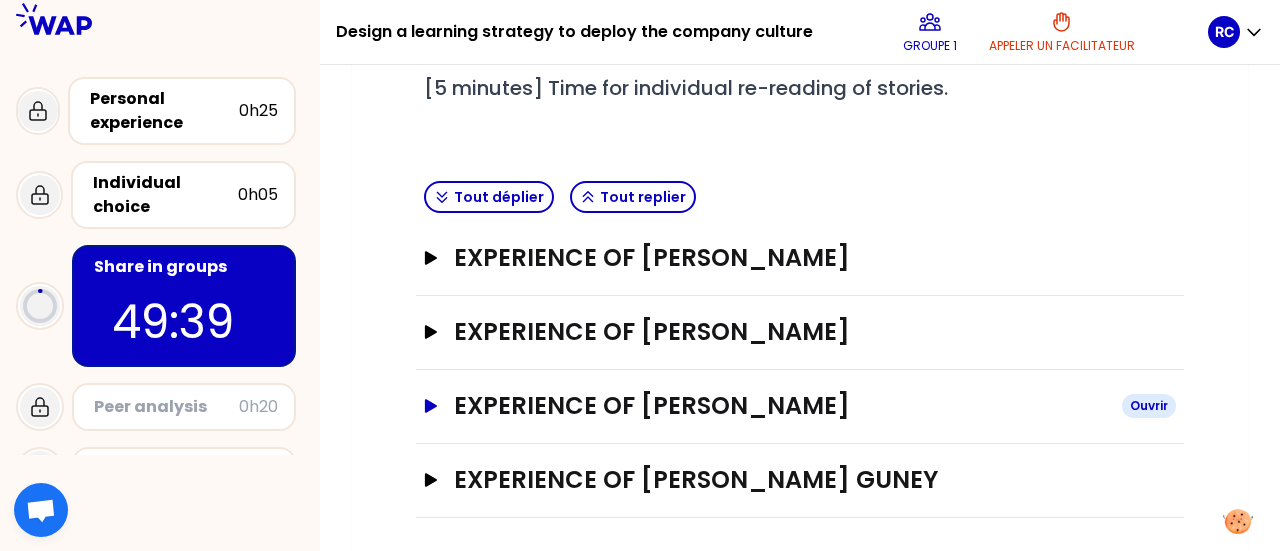 click 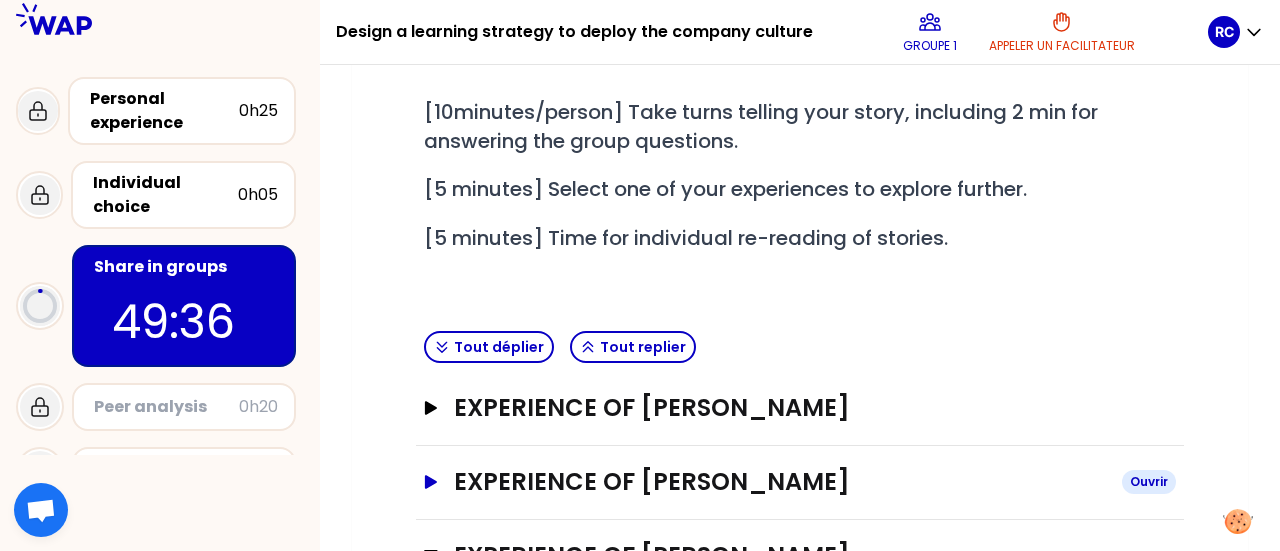 scroll, scrollTop: 186, scrollLeft: 0, axis: vertical 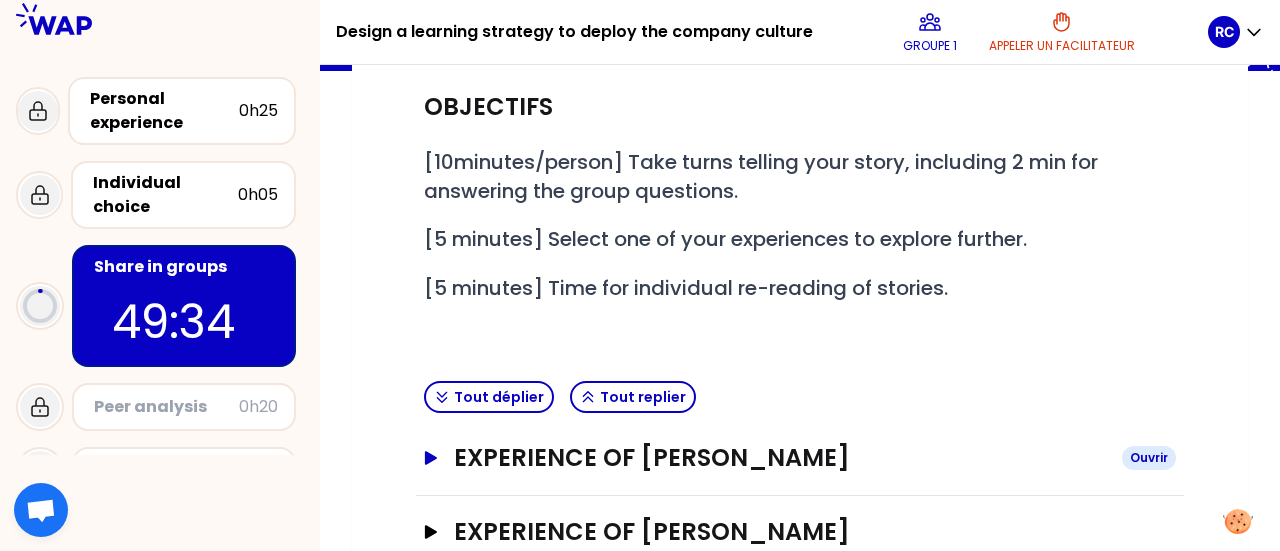 click 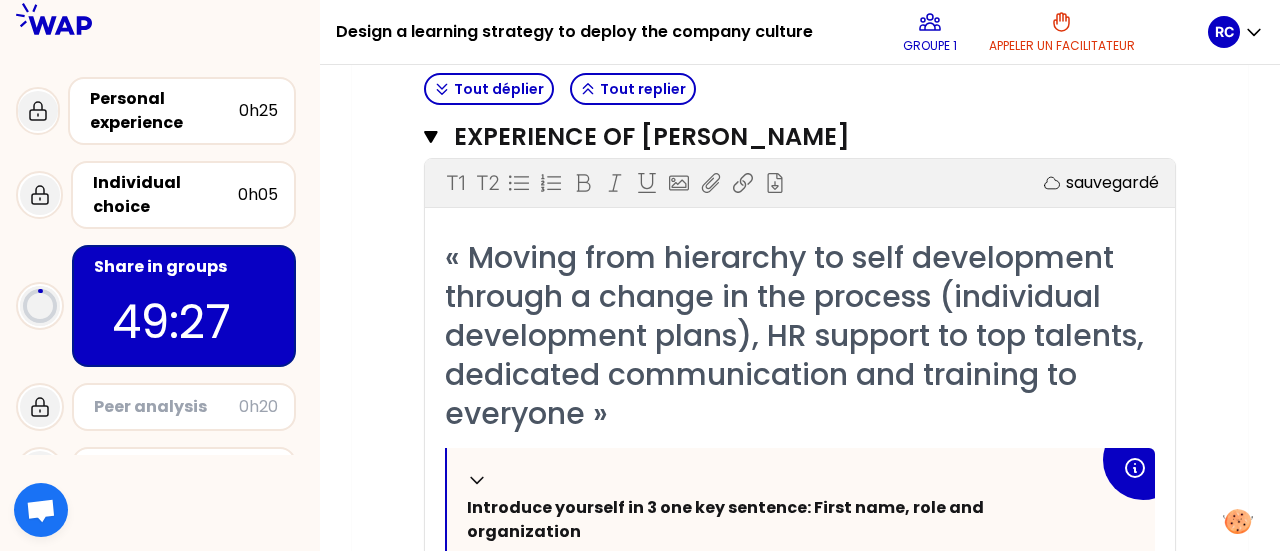 scroll, scrollTop: 1586, scrollLeft: 0, axis: vertical 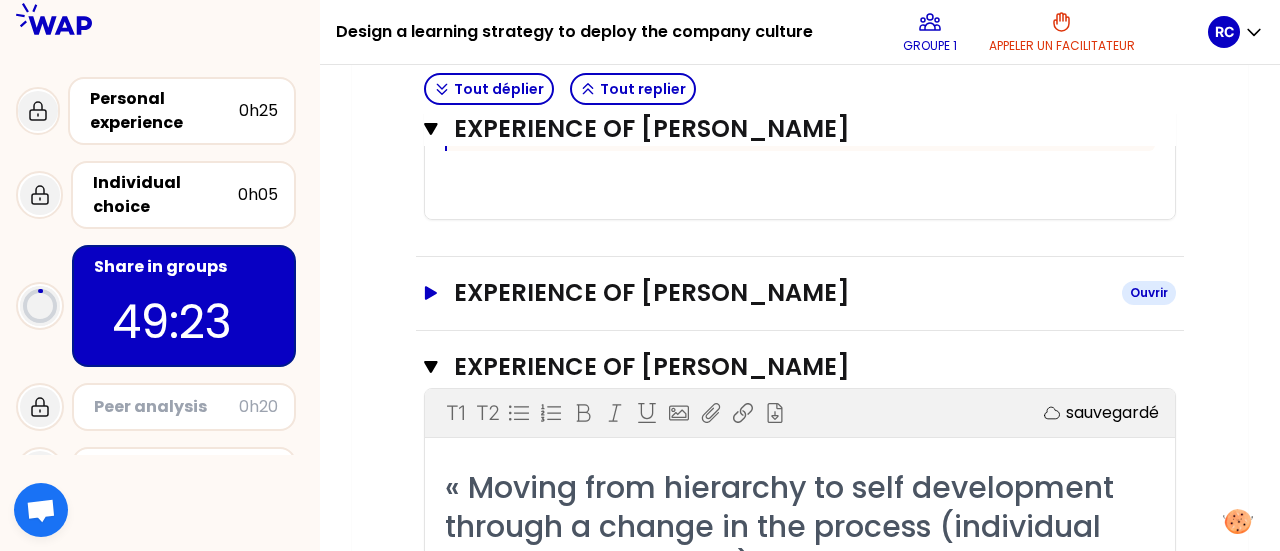 click 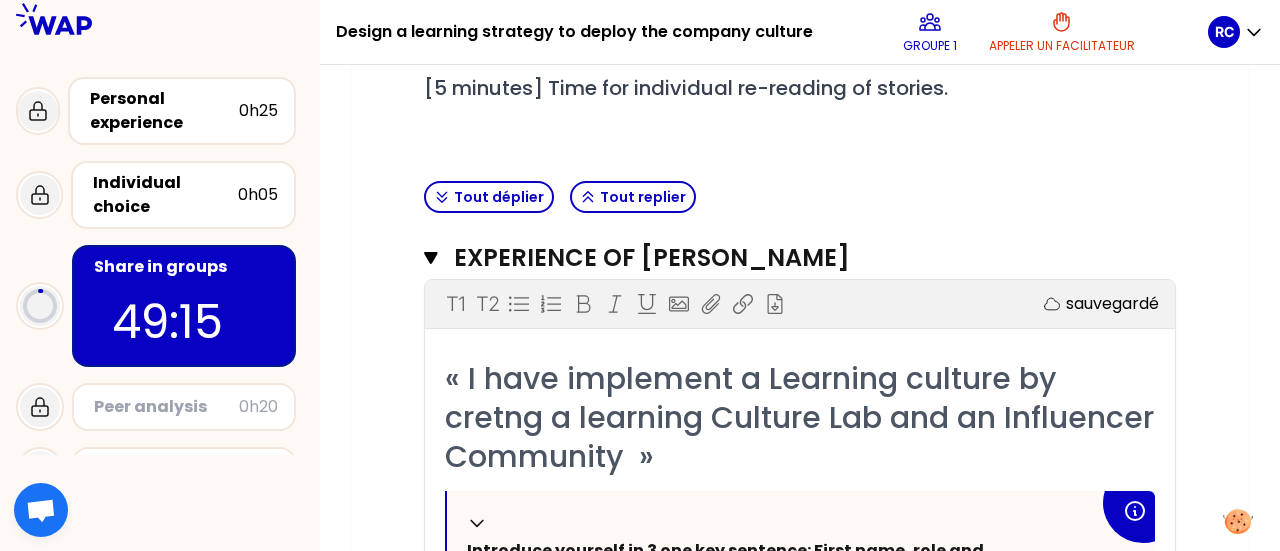 scroll, scrollTop: 0, scrollLeft: 0, axis: both 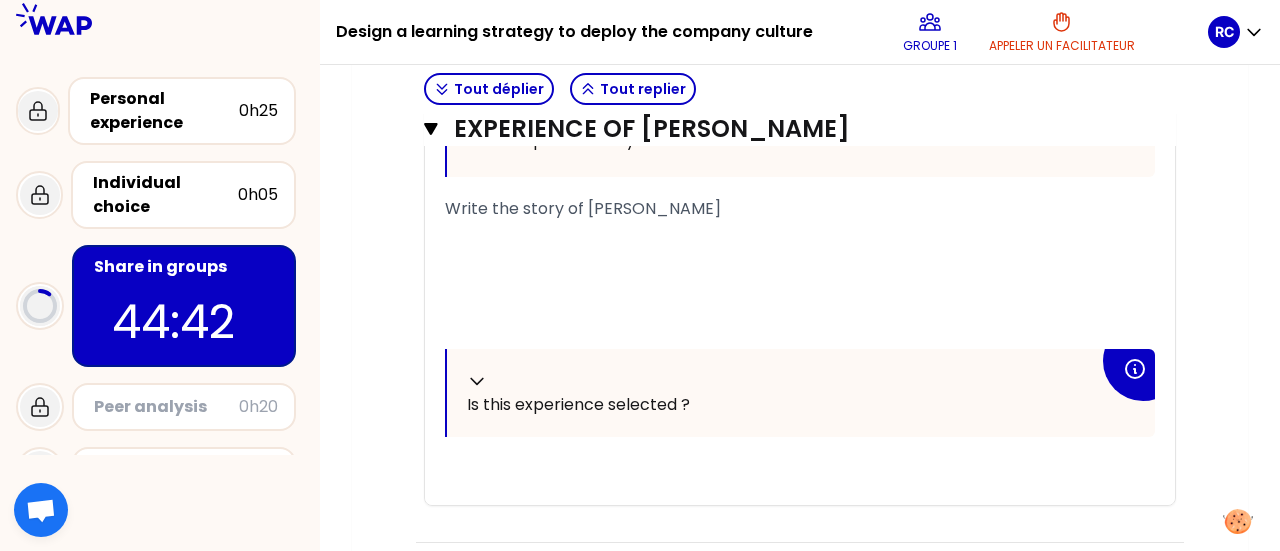 click on "Write the story of [PERSON_NAME]" at bounding box center [583, 208] 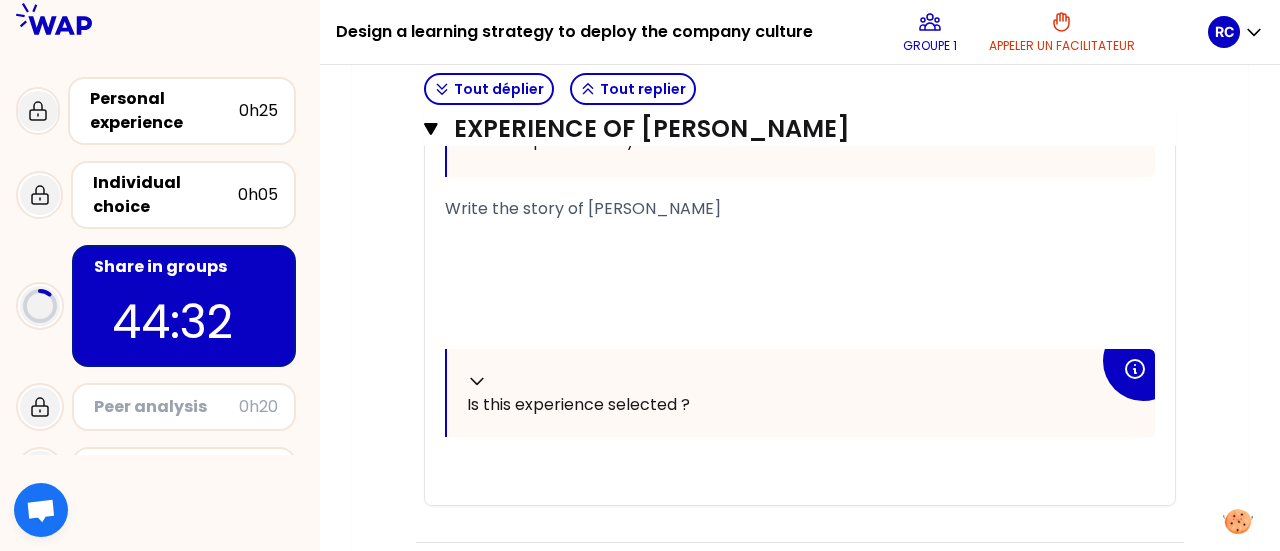 click on "Write the story of [PERSON_NAME]" at bounding box center (583, 208) 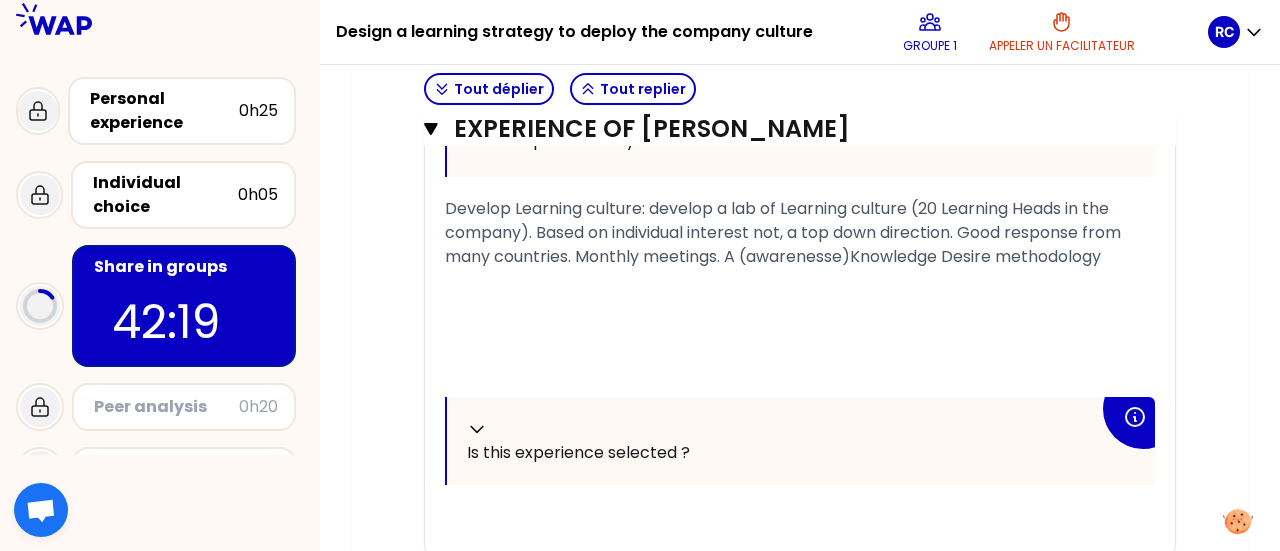 click on "Develop Learning culture: develop a lab of Learning culture (20 Learning Heads in the company). Based on individual interest not, a top down direction. Good response from many countries. Monthly meetings. A (awarenesse)Knowledge Desire methodology" at bounding box center [800, 233] 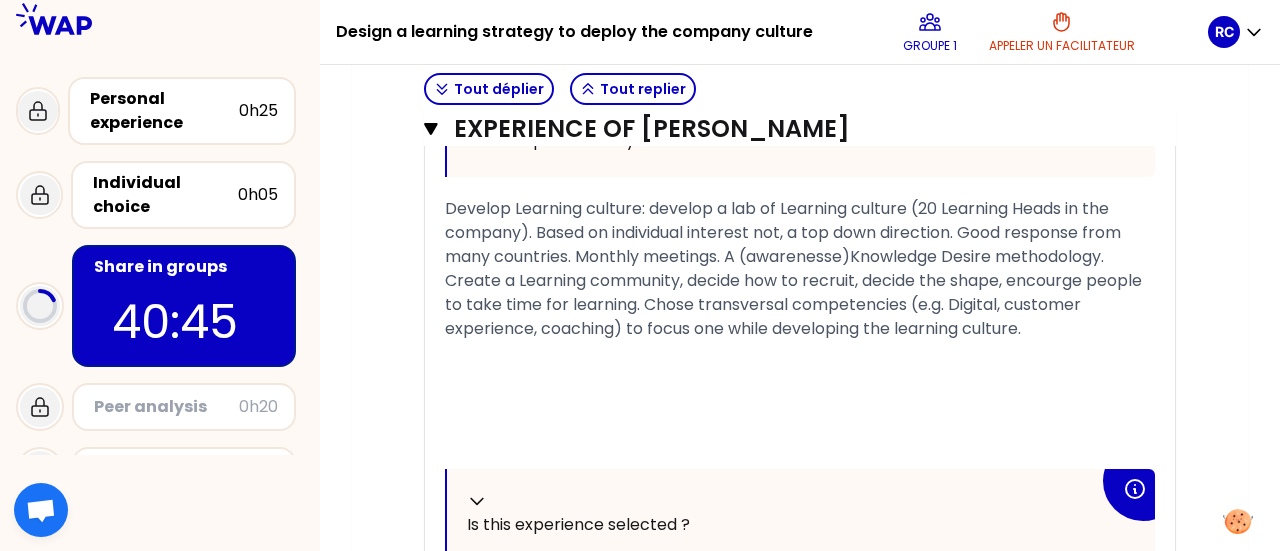 click on "Develop Learning culture: develop a lab of Learning culture (20 Learning Heads in the company). Based on individual interest not, a top down direction. Good response from many countries. Monthly meetings. A (awarenesse)Knowledge Desire methodology. Create a Learning community, decide how to recruit, decide the shape, encourge people to take time for learning. Chose transversal competencies (e.g. Digital, customer experience, coaching) to focus one while developing the learning culture." at bounding box center (795, 268) 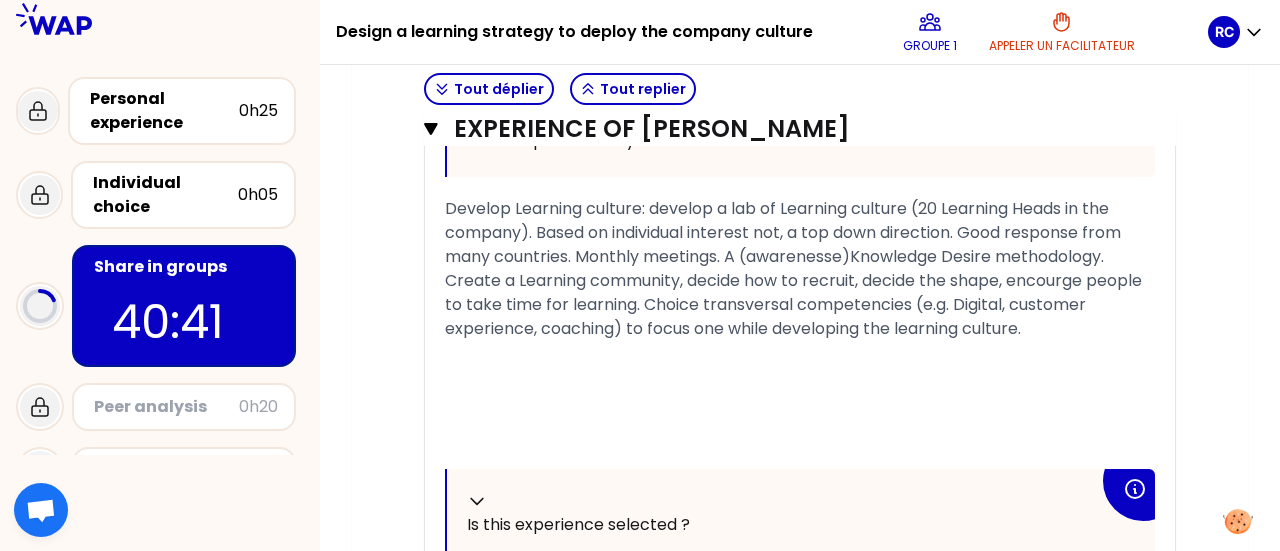 click on "Develop Learning culture: develop a lab of Learning culture (20 Learning Heads in the company). Based on individual interest not, a top down direction. Good response from many countries. Monthly meetings. A (awarenesse)Knowledge Desire methodology. Create a Learning community, decide how to recruit, decide the shape, encourge people to take time for learning. Choice transversal competencies (e.g. Digital, customer experience, coaching) to focus one while developing the learning culture." at bounding box center [800, 269] 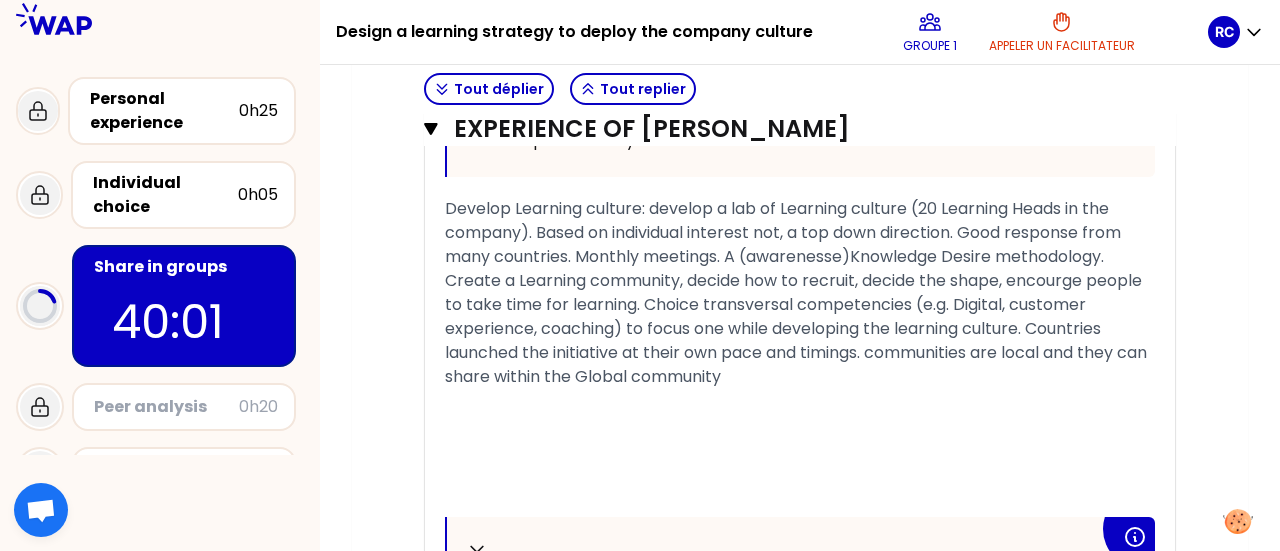 click on "Develop Learning culture: develop a lab of Learning culture (20 Learning Heads in the company). Based on individual interest not, a top down direction. Good response from many countries. Monthly meetings. A (awarenesse)Knowledge Desire methodology. Create a Learning community, decide how to recruit, decide the shape, encourge people to take time for learning. Choice transversal competencies (e.g. Digital, customer experience, coaching) to focus one while developing the learning culture. Countries launched the initiative at their own pace and timings. communities are local and they can share within the Global community" at bounding box center [798, 292] 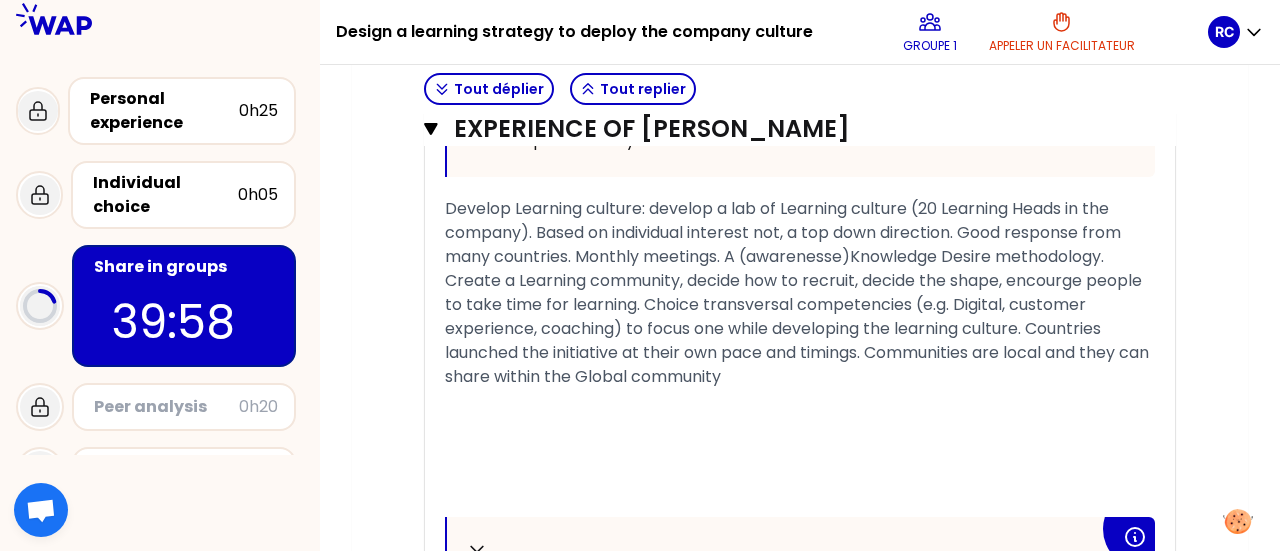 click on "Develop Learning culture: develop a lab of Learning culture (20 Learning Heads in the company). Based on individual interest not, a top down direction. Good response from many countries. Monthly meetings. A (awarenesse)Knowledge Desire methodology. Create a Learning community, decide how to recruit, decide the shape, encourge people to take time for learning. Choice transversal competencies (e.g. Digital, customer experience, coaching) to focus one while developing the learning culture. Countries launched the initiative at their own pace and timings. Communities are local and they can share within the Global community" at bounding box center [800, 293] 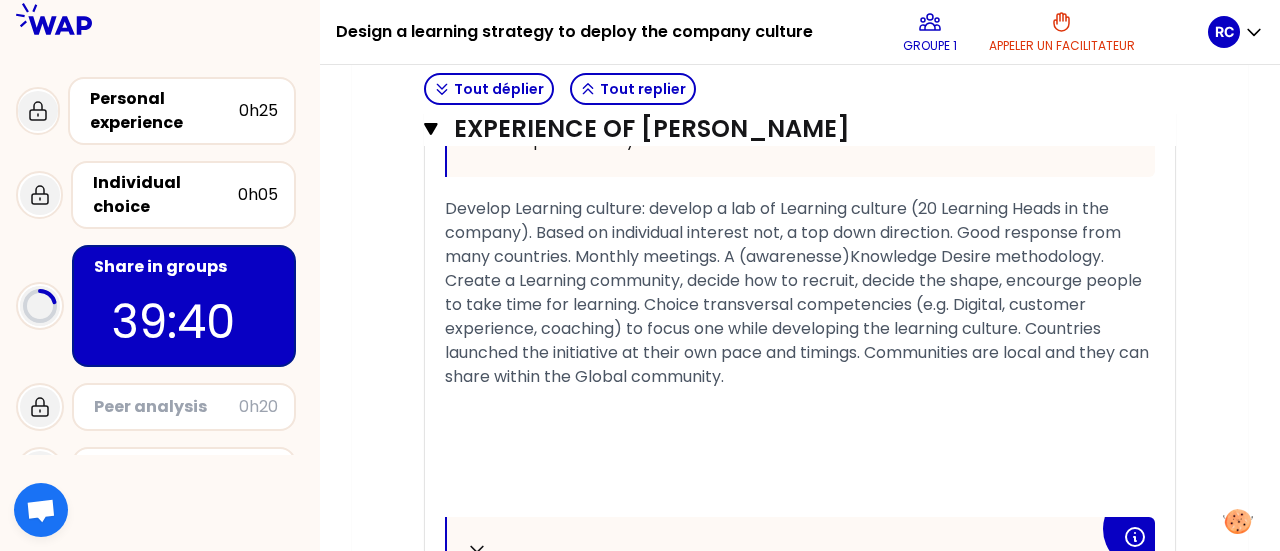 click on "Develop Learning culture: develop a lab of Learning culture (20 Learning Heads in the company). Based on individual interest not, a top down direction. Good response from many countries. Monthly meetings. A (awarenesse)Knowledge Desire methodology. Create a Learning community, decide how to recruit, decide the shape, encourge people to take time for learning. Choice transversal competencies (e.g. Digital, customer experience, coaching) to focus one while developing the learning culture. Countries launched the initiative at their own pace and timings. Communities are local and they can share within the Global community." at bounding box center (799, 292) 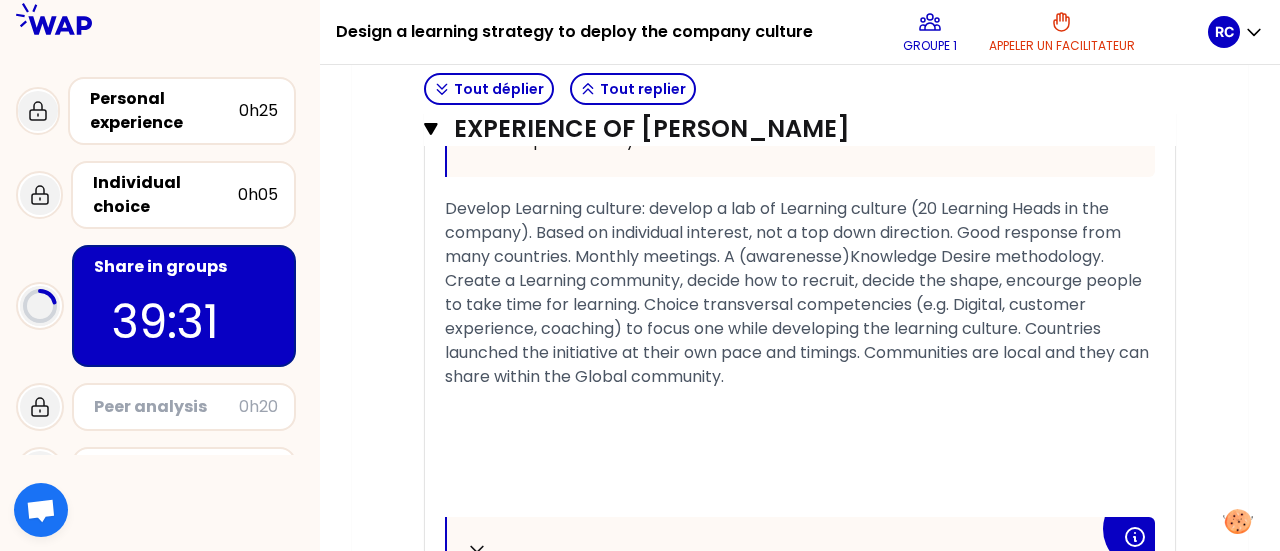 click on "Develop Learning culture: develop a lab of Learning culture (20 Learning Heads in the company). Based on individual interest, not a top down direction. Good response from many countries. Monthly meetings. A (awarenesse)Knowledge Desire methodology. Create a Learning community, decide how to recruit, decide the shape, encourge people to take time for learning. Choice transversal competencies (e.g. Digital, customer experience, coaching) to focus one while developing the learning culture. Countries launched the initiative at their own pace and timings. Communities are local and they can share within the Global community." at bounding box center [799, 292] 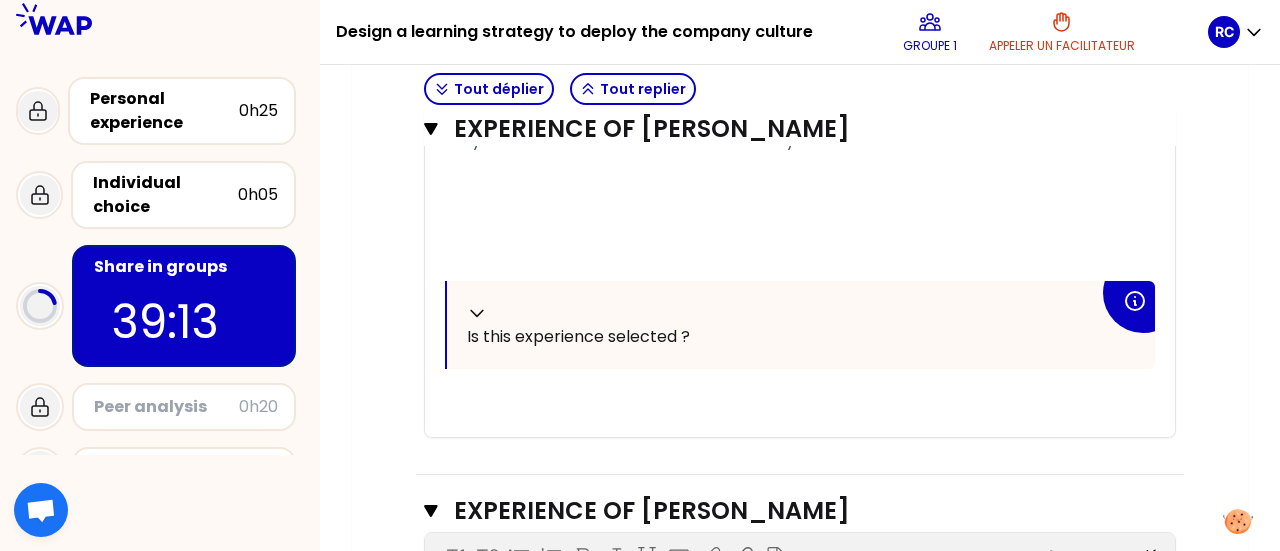 scroll, scrollTop: 1600, scrollLeft: 0, axis: vertical 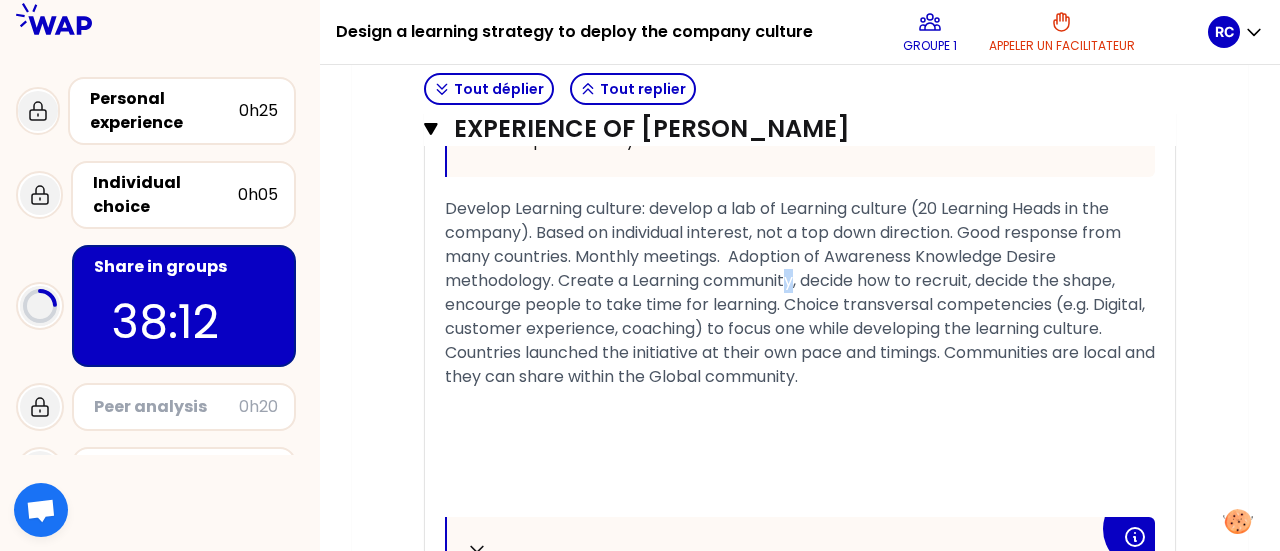 click on "Develop Learning culture: develop a lab of Learning culture (20 Learning Heads in the company). Based on individual interest, not a top down direction. Good response from many countries. Monthly meetings.  Adoption of Awareness Knowledge Desire methodology. Create a Learning community, decide how to recruit, decide the shape, encourge people to take time for learning. Choice transversal competencies (e.g. Digital, customer experience, coaching) to focus one while developing the learning culture. Countries launched the initiative at their own pace and timings. Communities are local and they can share within the Global community." at bounding box center [802, 292] 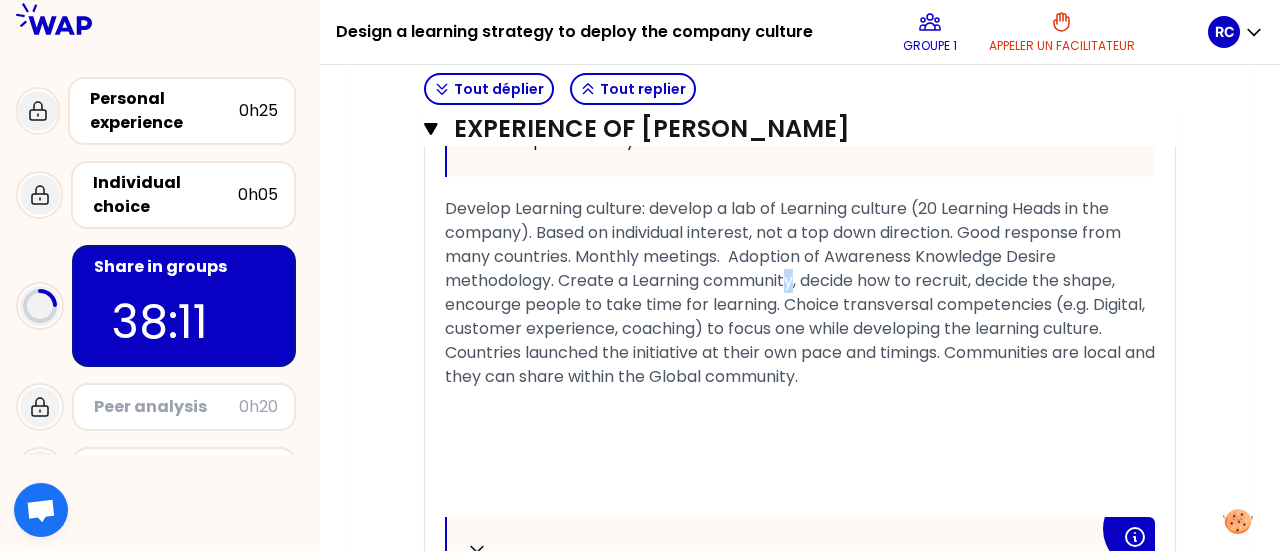 click on "Develop Learning culture: develop a lab of Learning culture (20 Learning Heads in the company). Based on individual interest, not a top down direction. Good response from many countries. Monthly meetings.  Adoption of Awareness Knowledge Desire methodology. Create a Learning community, decide how to recruit, decide the shape, encourge people to take time for learning. Choice transversal competencies (e.g. Digital, customer experience, coaching) to focus one while developing the learning culture. Countries launched the initiative at their own pace and timings. Communities are local and they can share within the Global community." at bounding box center (802, 292) 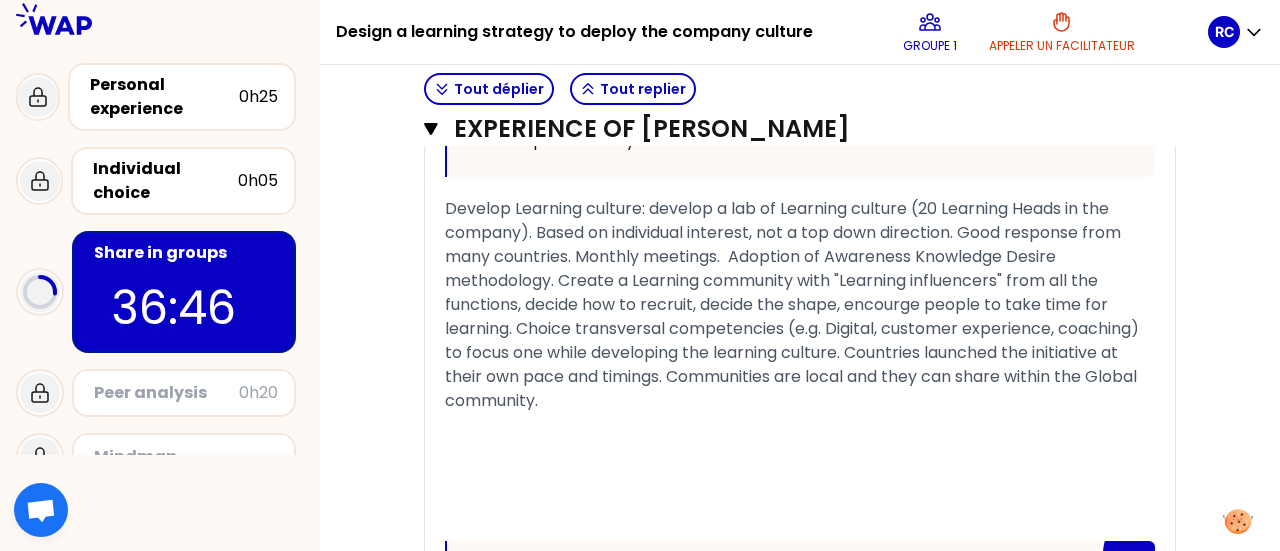 scroll, scrollTop: 32, scrollLeft: 0, axis: vertical 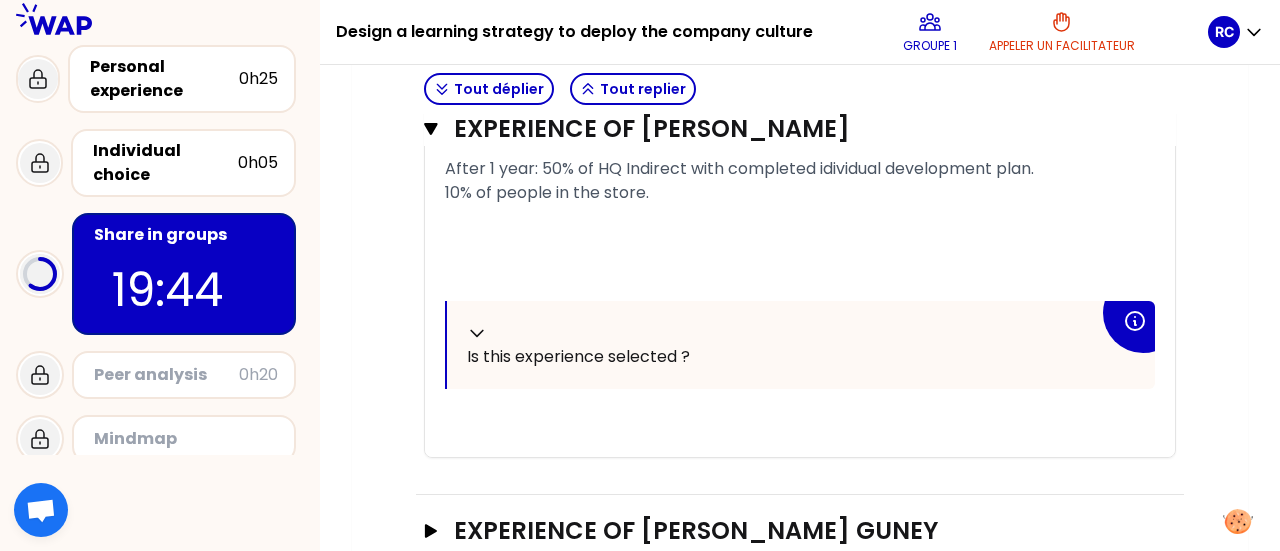 click on "Experience of [PERSON_NAME] [PERSON_NAME]" at bounding box center (800, 532) 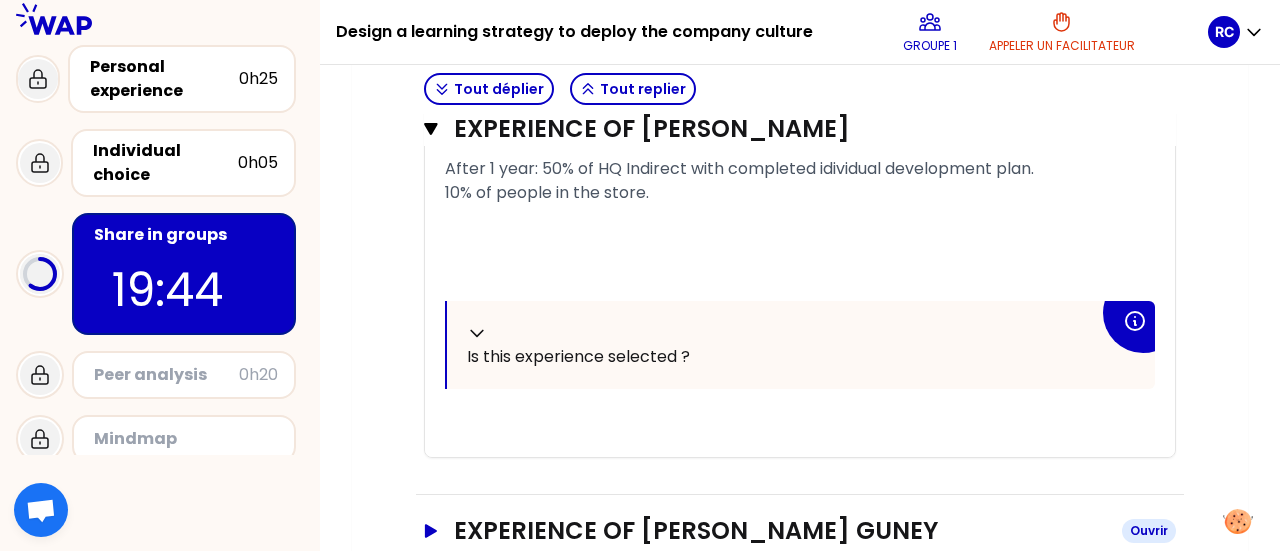 click 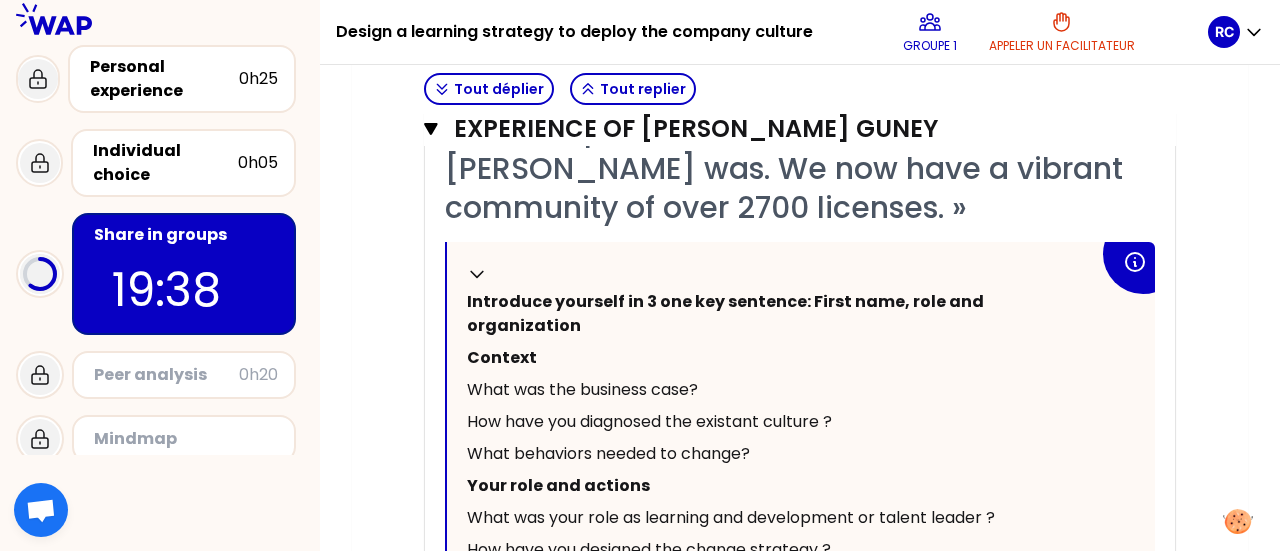 scroll, scrollTop: 5900, scrollLeft: 0, axis: vertical 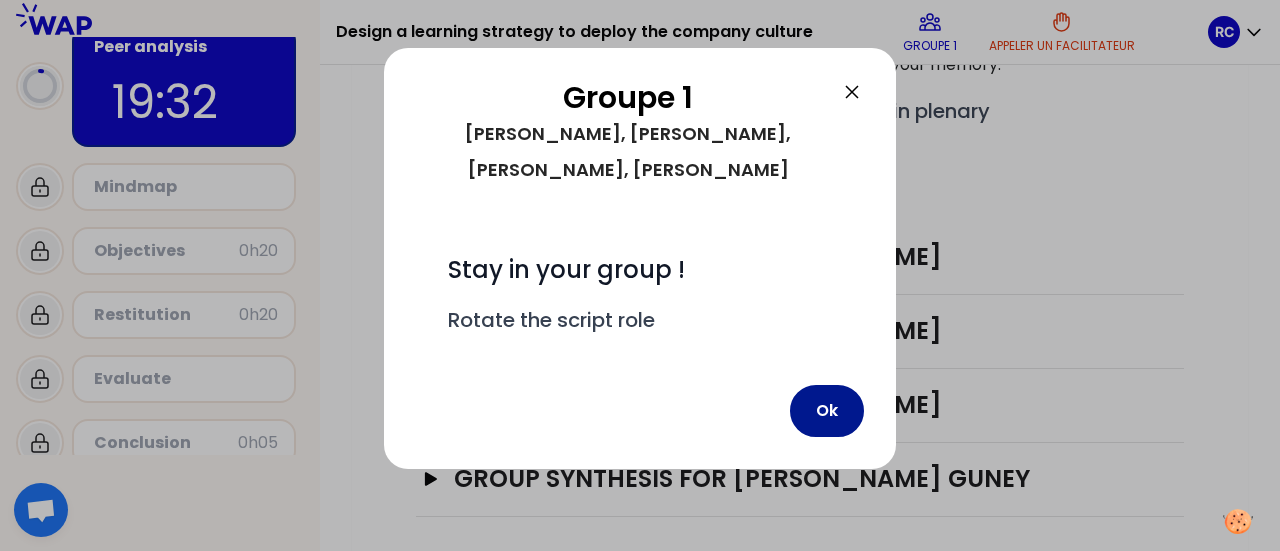 click on "Ok" at bounding box center (827, 411) 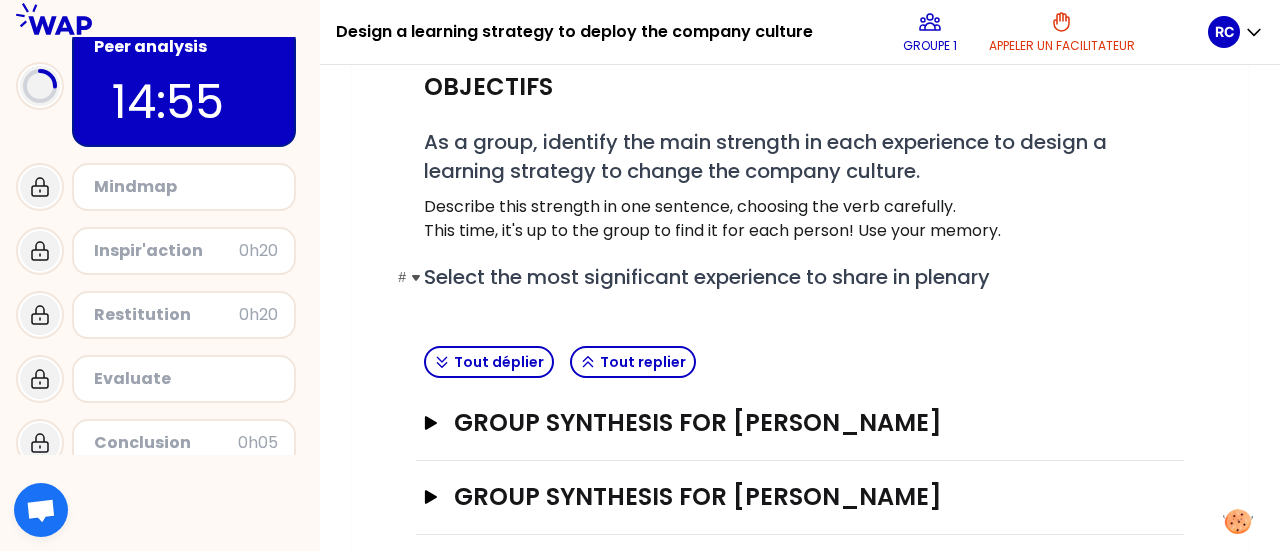 scroll, scrollTop: 372, scrollLeft: 0, axis: vertical 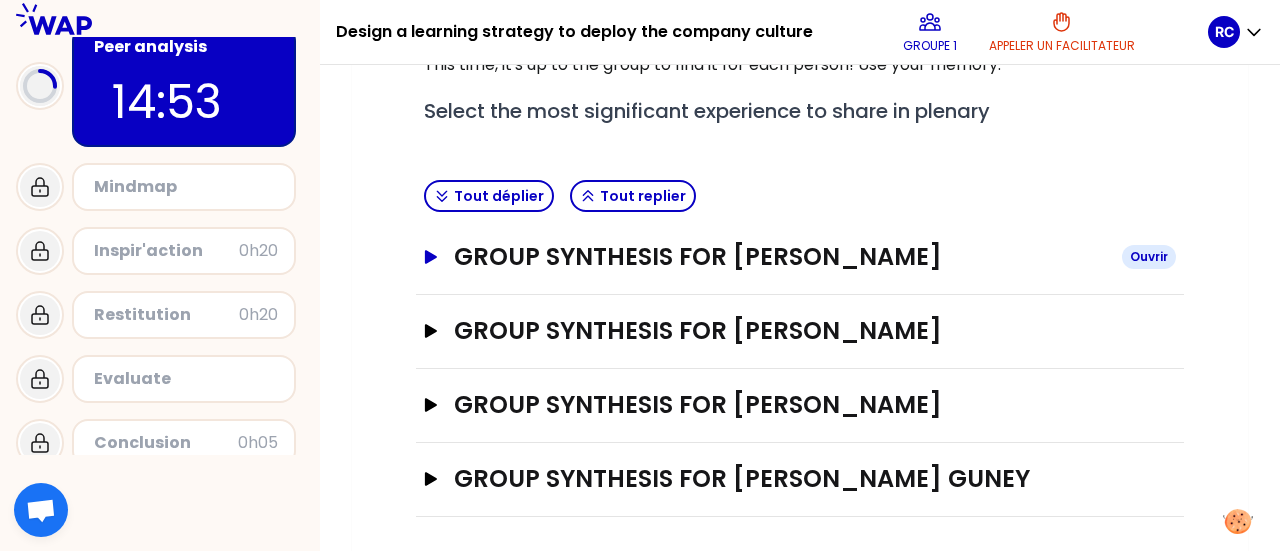 click 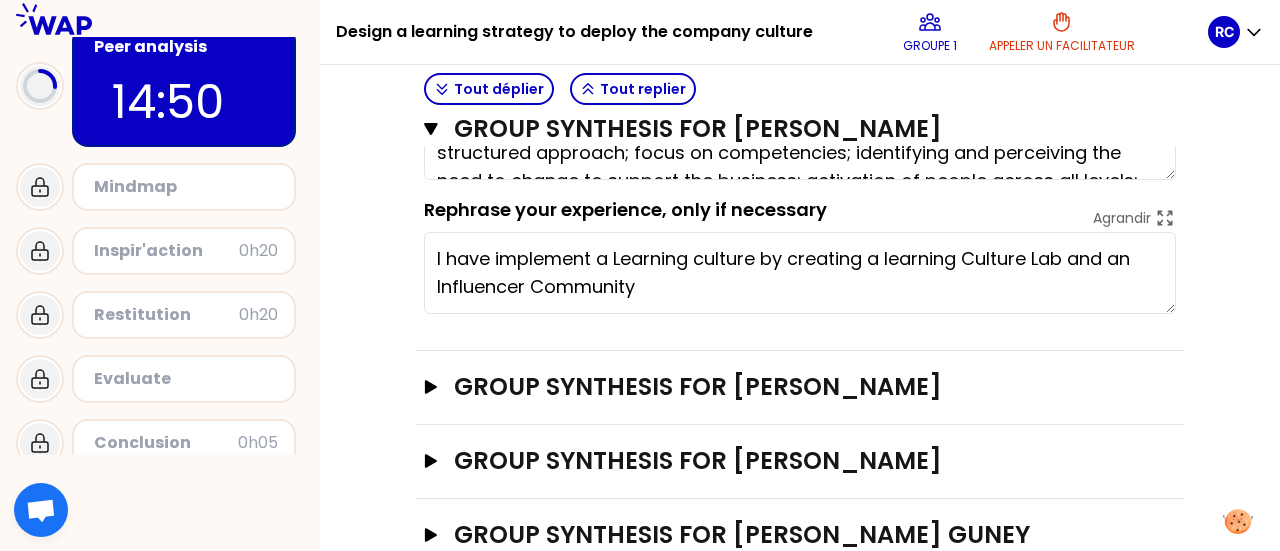 scroll, scrollTop: 672, scrollLeft: 0, axis: vertical 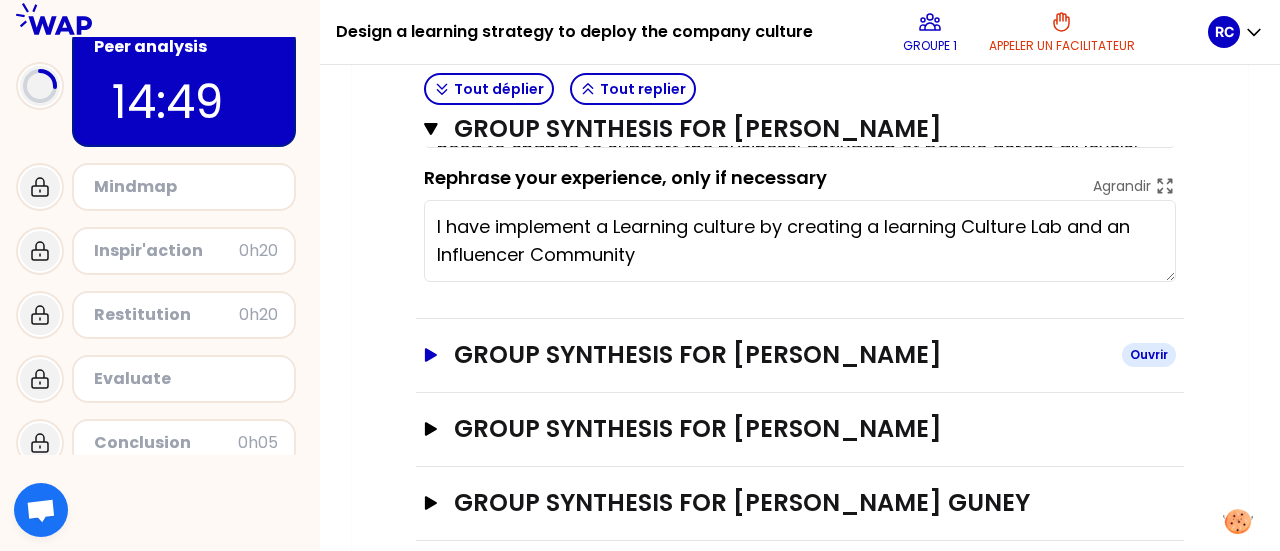 click 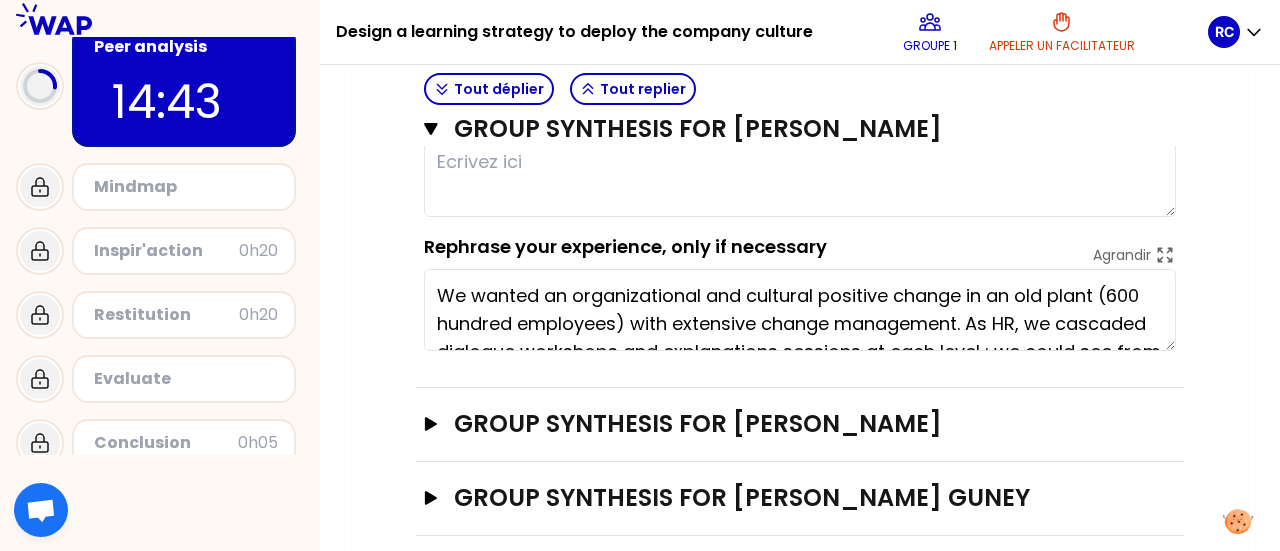 scroll, scrollTop: 1017, scrollLeft: 0, axis: vertical 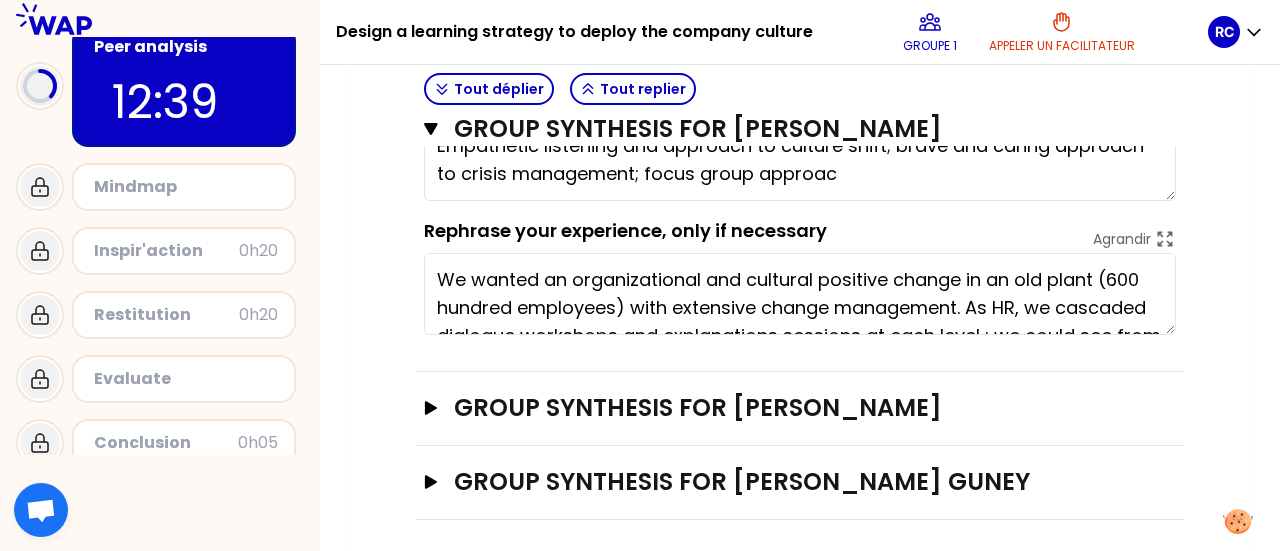 type on "Empathetic listening and approach to culture shift; brave and caring approach to crisis management; focus group approach" 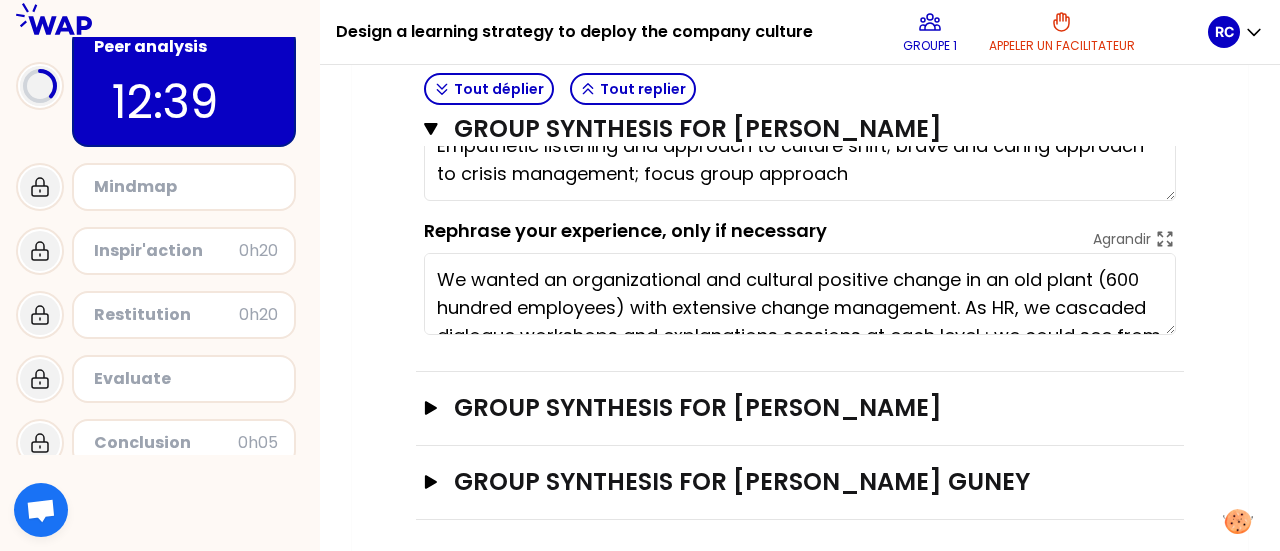 type on "Weaving a network; visioning the desired culture; adopting a methodology and structured approach; focus on competencies; identifying and perceiving the need to change to support the business; activation of people across all levels; reinforcing culture shift through process change; customer-centric approach" 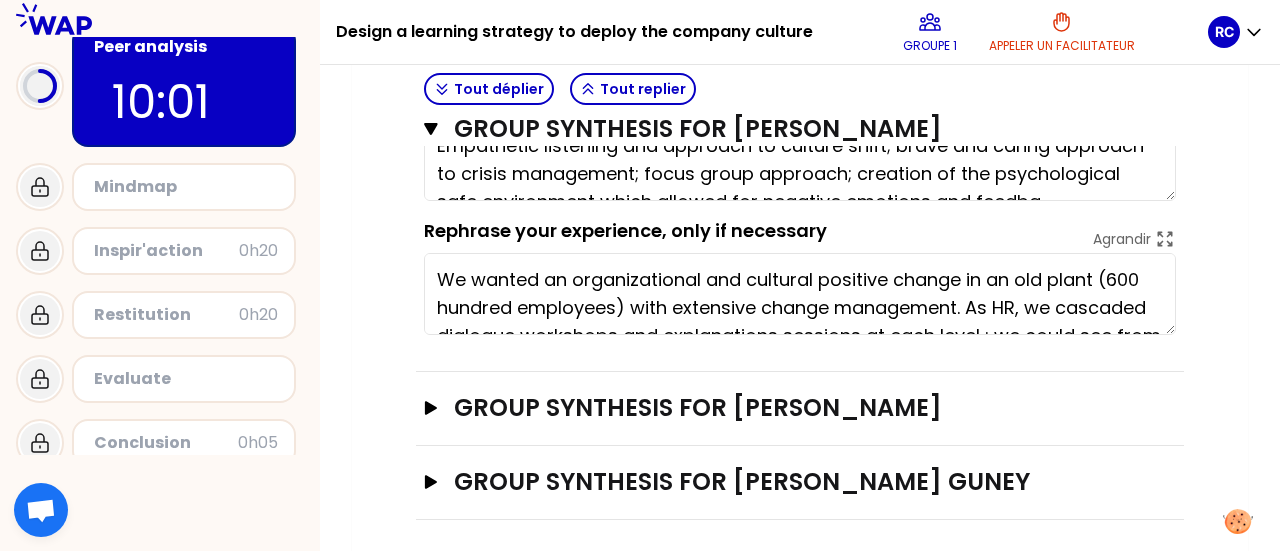 type on "Empathetic listening and approach to culture shift; brave and caring approach to crisis management; focus group approach; creation of the psychological safe environment which allowed for negative emotions and feedback" 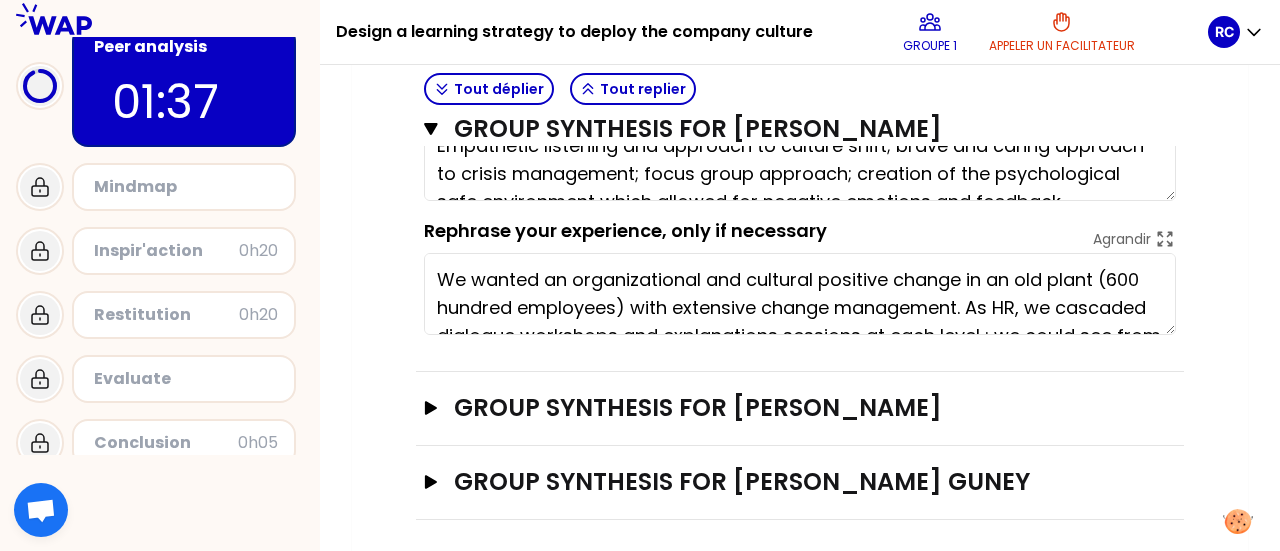 scroll, scrollTop: 56, scrollLeft: 0, axis: vertical 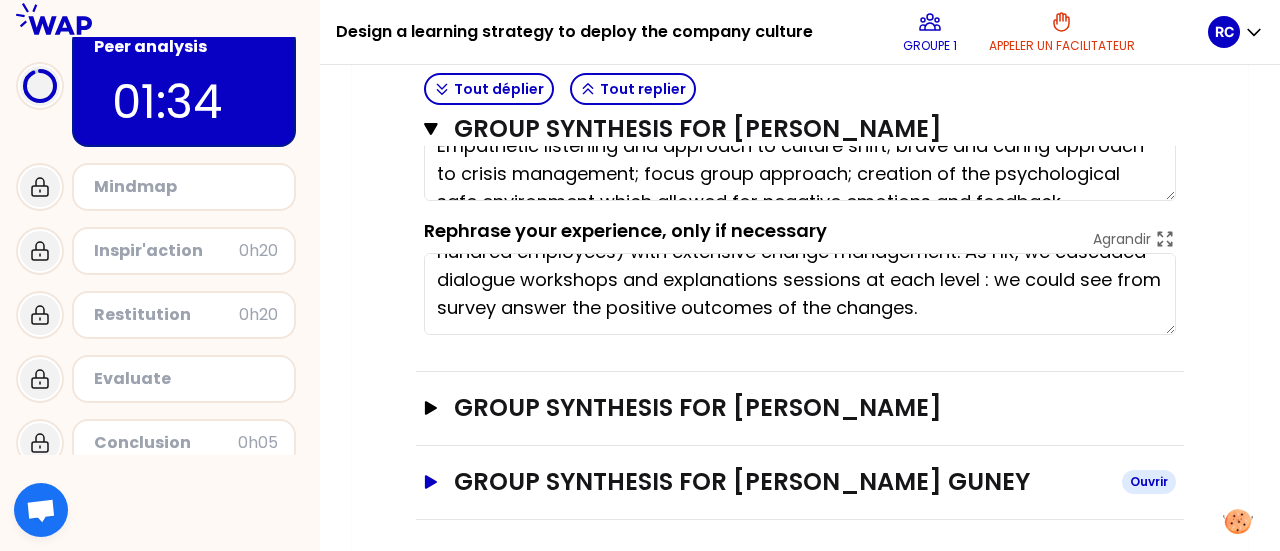 click on "GROUP SYNTHESIS FOR [PERSON_NAME] [PERSON_NAME]" at bounding box center [800, 482] 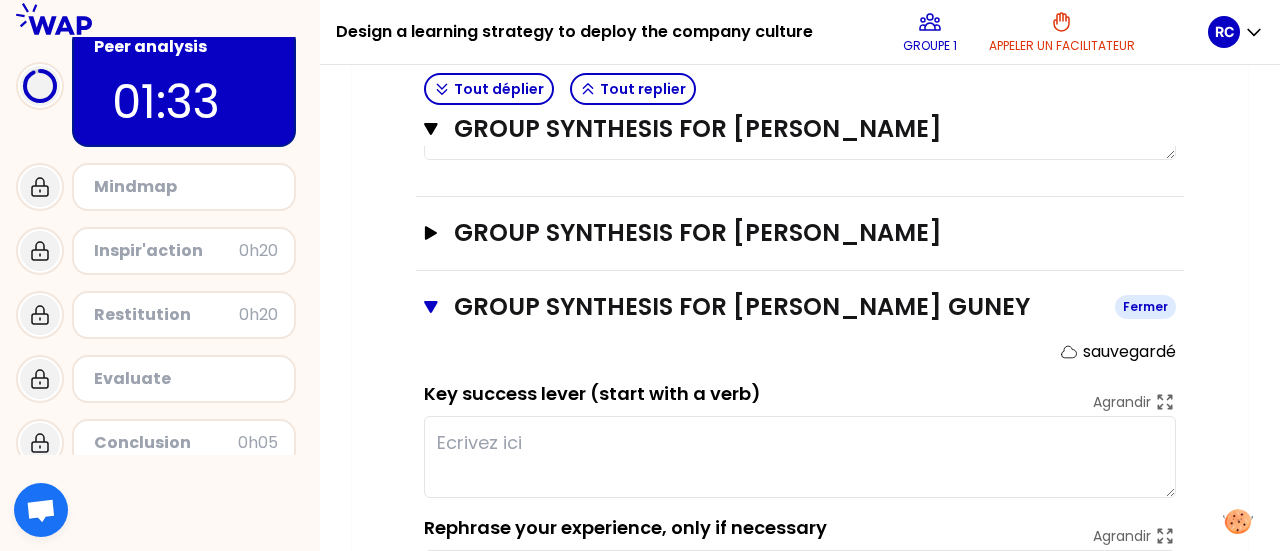 scroll, scrollTop: 1340, scrollLeft: 0, axis: vertical 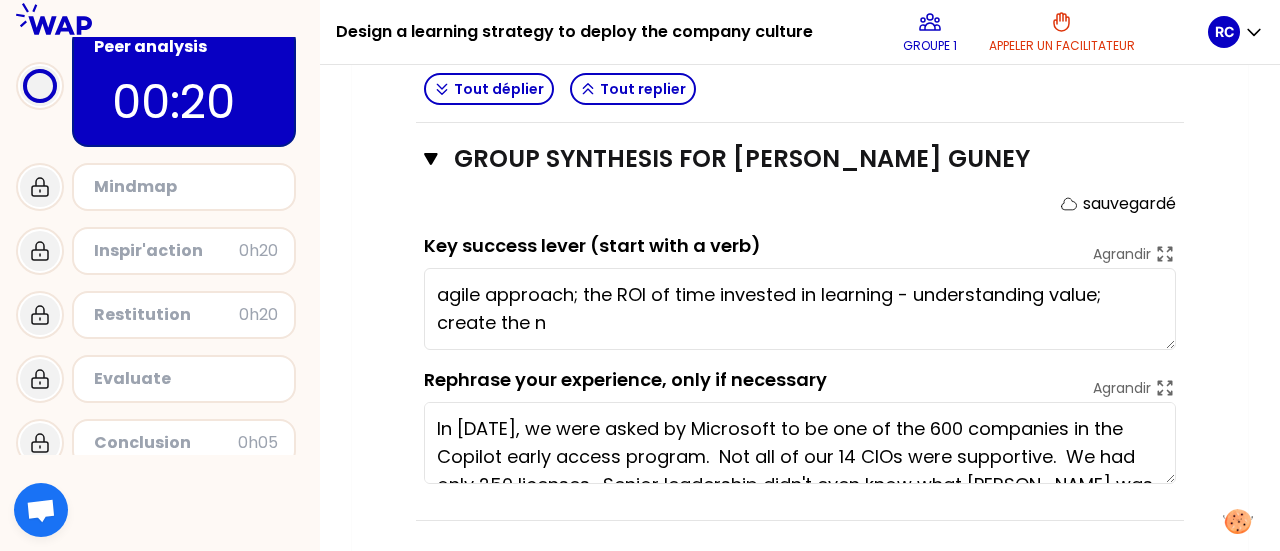 type on "agile approach; the ROI of time invested in learning - understanding value; create the need" 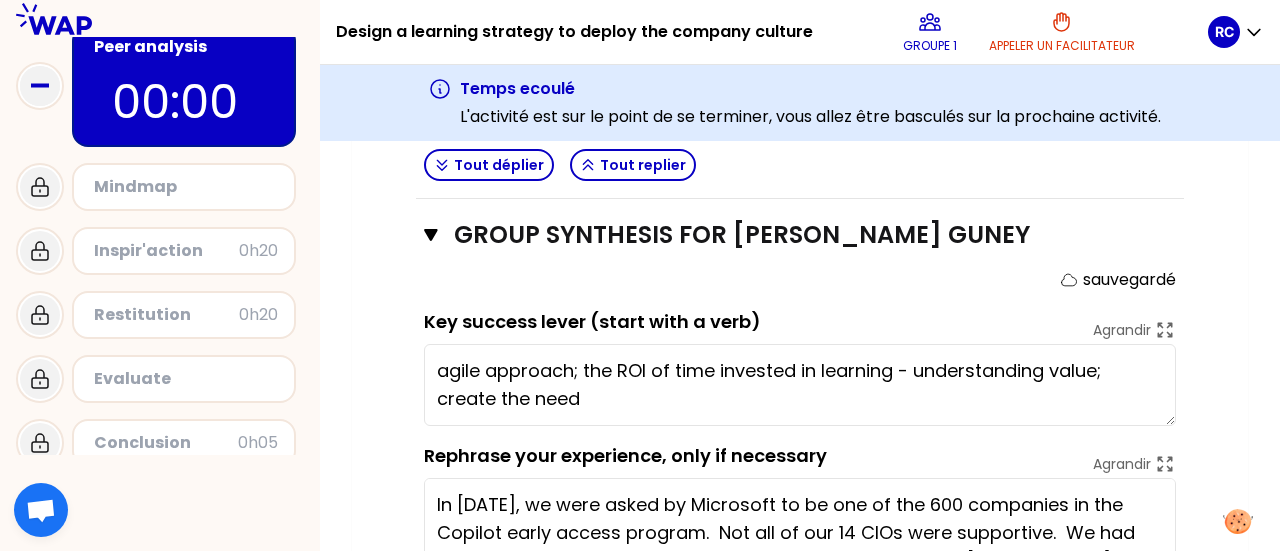 scroll, scrollTop: 1040, scrollLeft: 0, axis: vertical 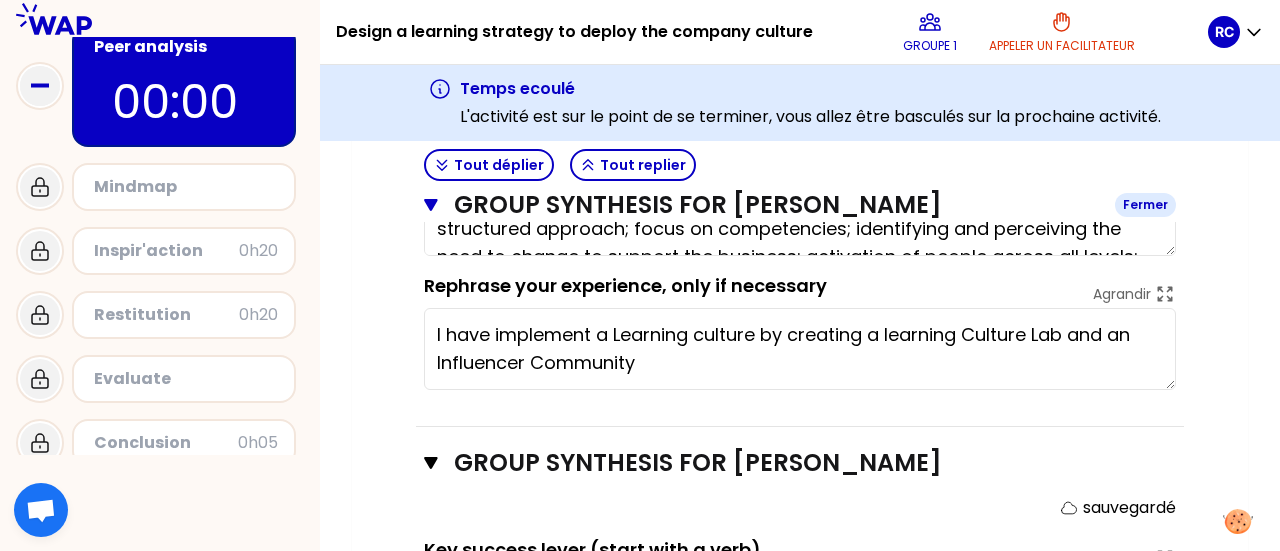click on "Objectifs # As a group, identify the main strength in each experience to design a learning strategy to change the company culture. Describe this strength in one sentence, choosing the verb carefully. This time, it's up to the group to find it for each person! Use your memory. # Select the most significant experience to share in plenary Tout déplier Tout replier GROUP SYNTHESIS FOR [PERSON_NAME] Fermer sauvegardé Key success lever (start with a verb) Agrandir Weaving a network; visioning the desired culture; adopting a methodology and structured approach; focus on competencies; identifying and perceiving the need to change to support the business; activation of people across all levels; reinforcing culture shift through process change; customer-centric approach Rephrase your experience, only if necessary Agrandir I have implement a Learning culture by creating a learning Culture Lab and an Influencer Community  GROUP SYNTHESIS FOR [PERSON_NAME] sauvegardé Key success lever (start with a verb) [PERSON_NAME]" at bounding box center [800, 495] 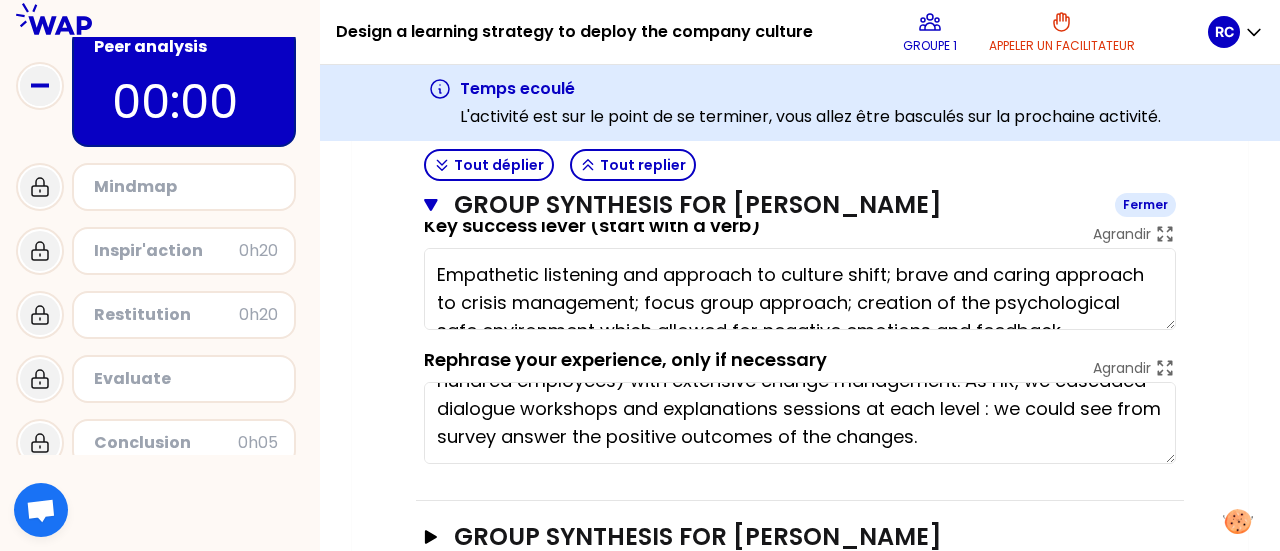 click 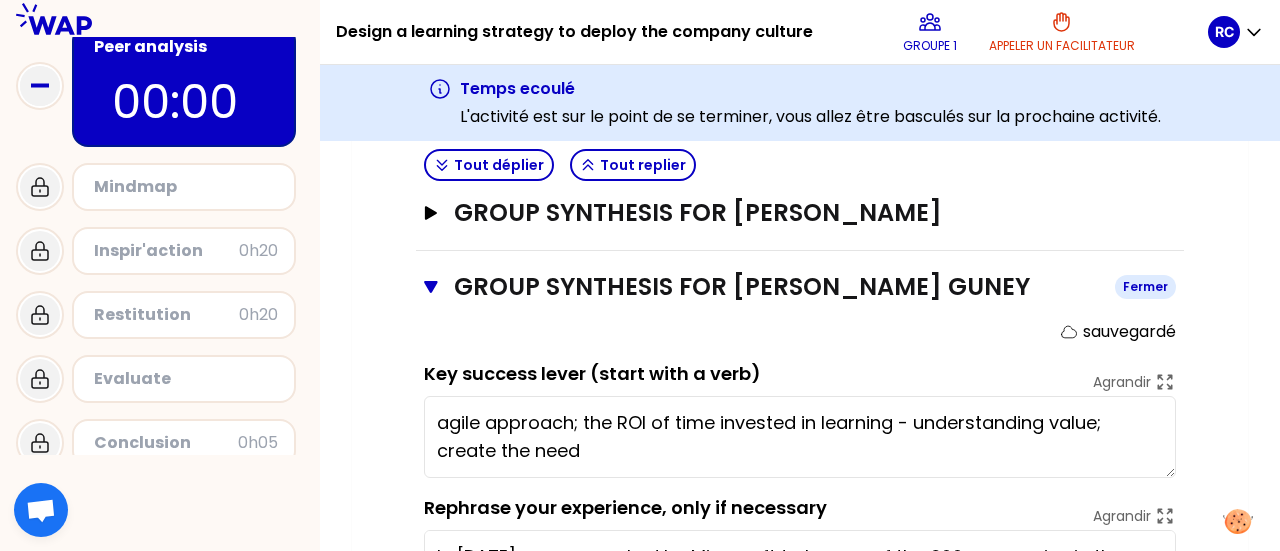 click 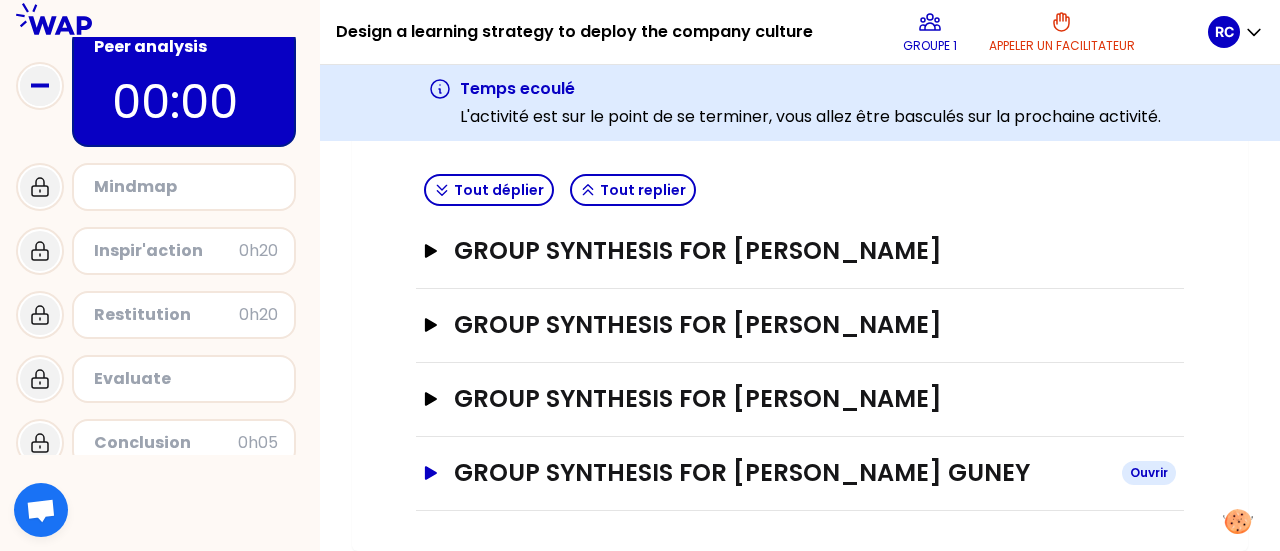 scroll, scrollTop: 448, scrollLeft: 0, axis: vertical 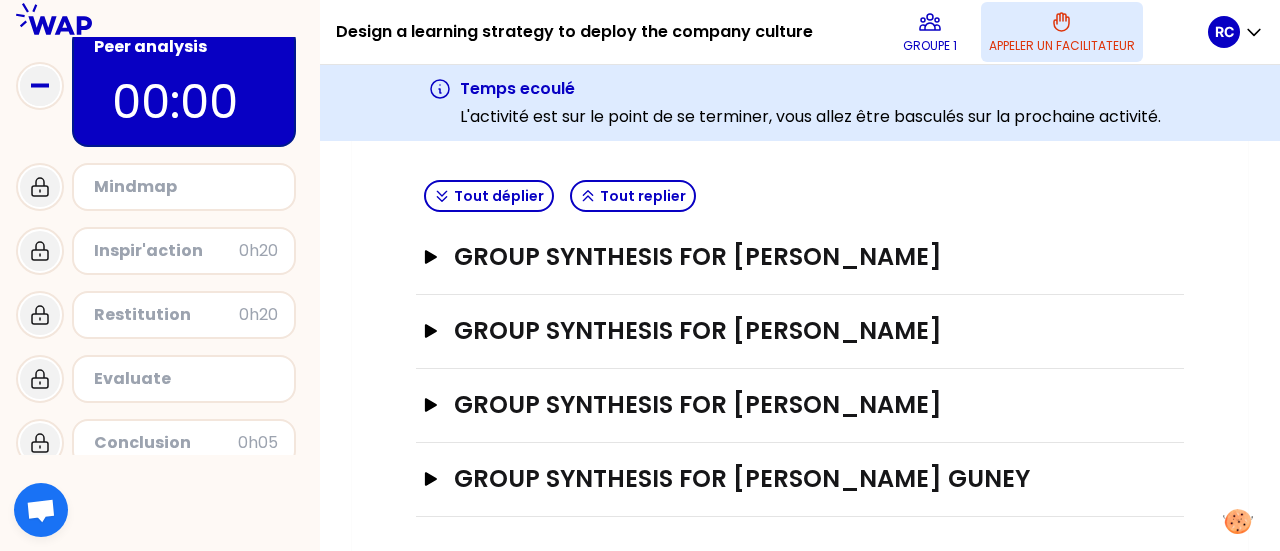 click 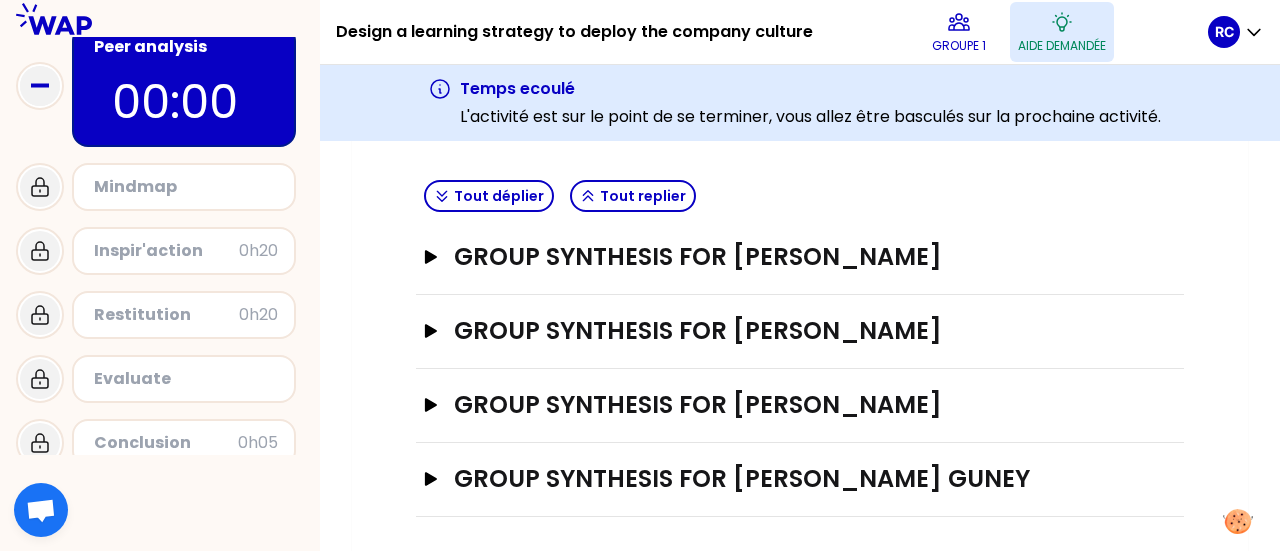 scroll, scrollTop: 0, scrollLeft: 0, axis: both 